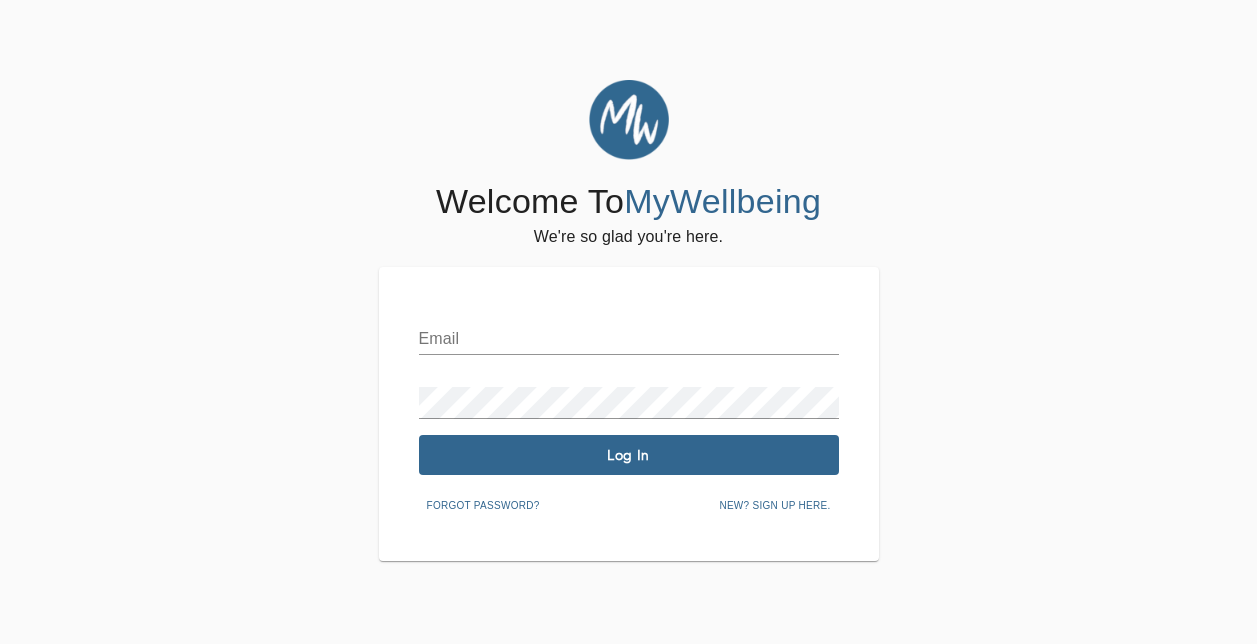 scroll, scrollTop: 0, scrollLeft: 0, axis: both 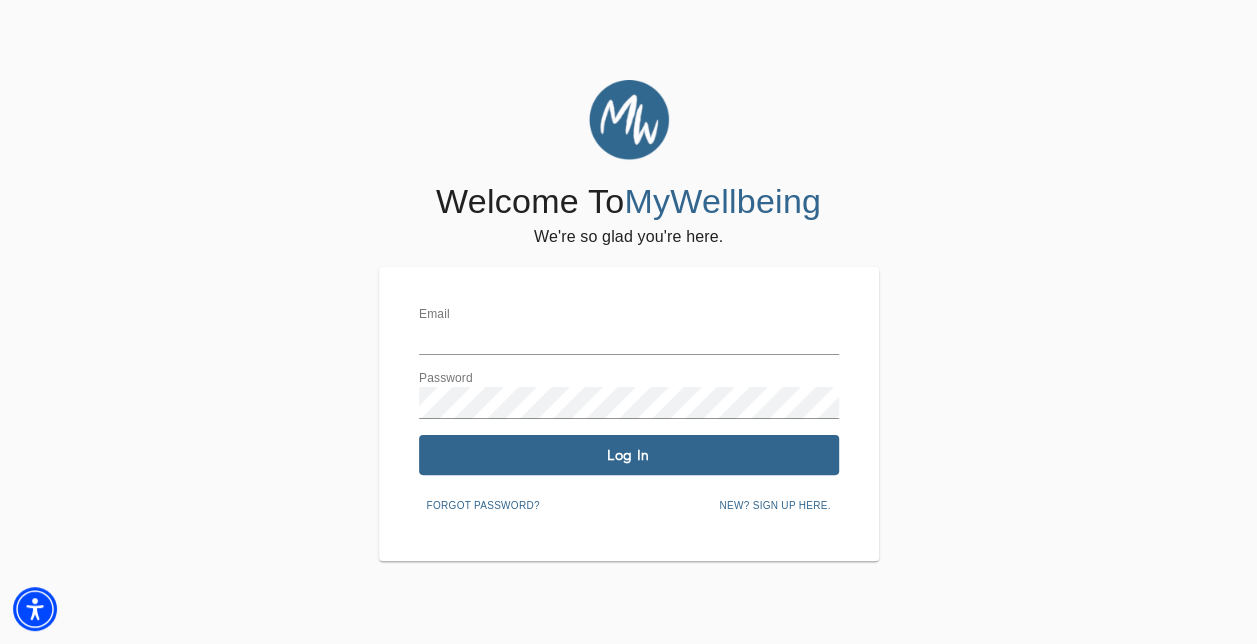 type on "[EMAIL_ADDRESS][DOMAIN_NAME]" 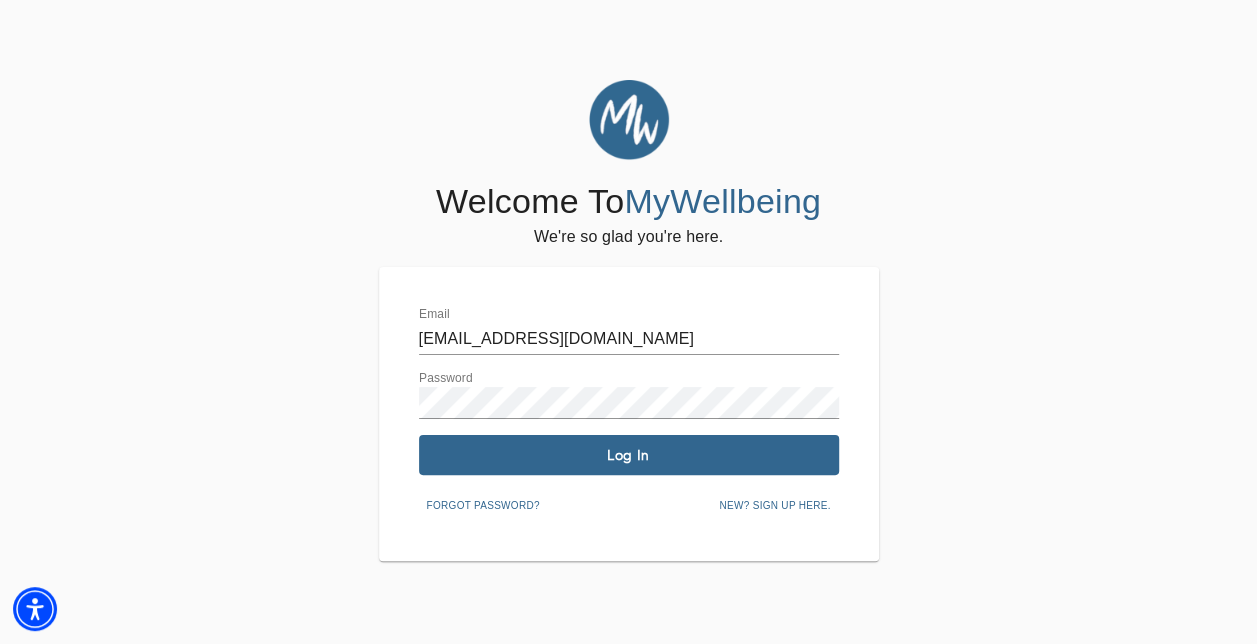 click on "Log In" at bounding box center [629, 455] 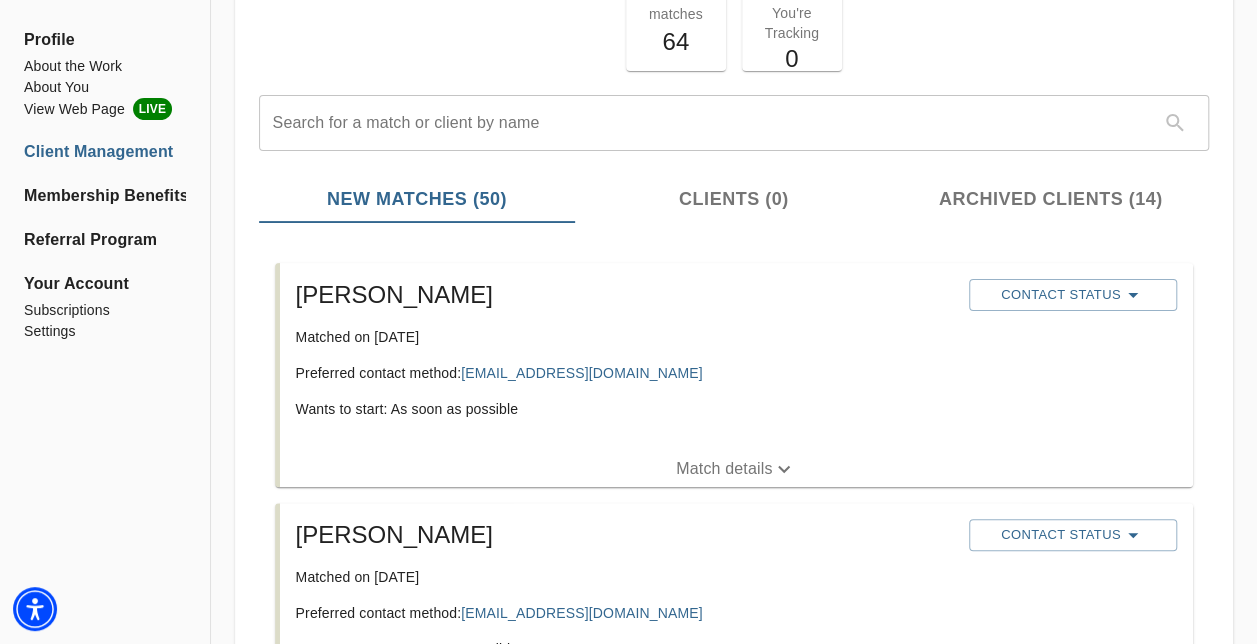 scroll, scrollTop: 0, scrollLeft: 0, axis: both 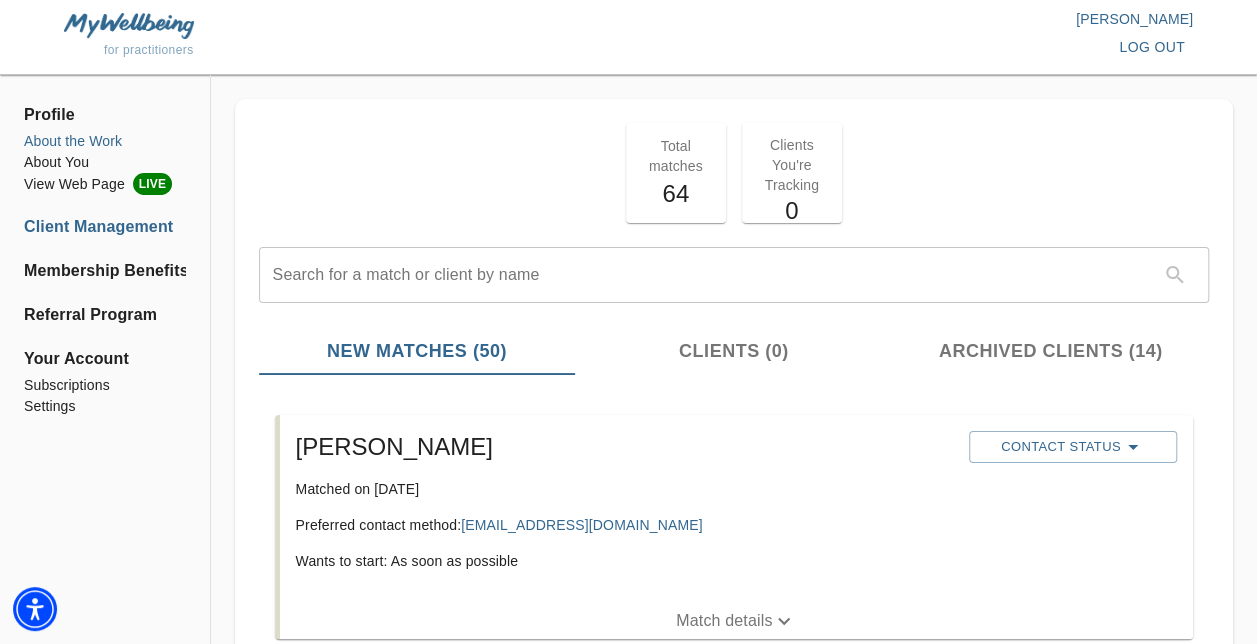 click on "About the Work" at bounding box center (105, 141) 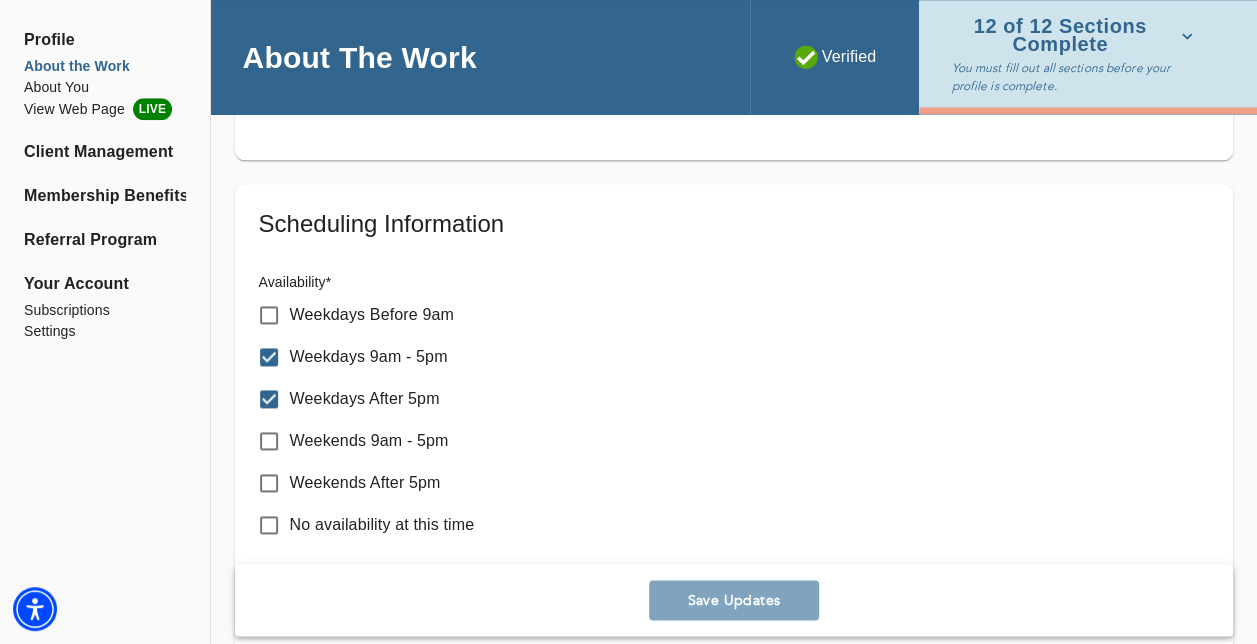 scroll, scrollTop: 1205, scrollLeft: 0, axis: vertical 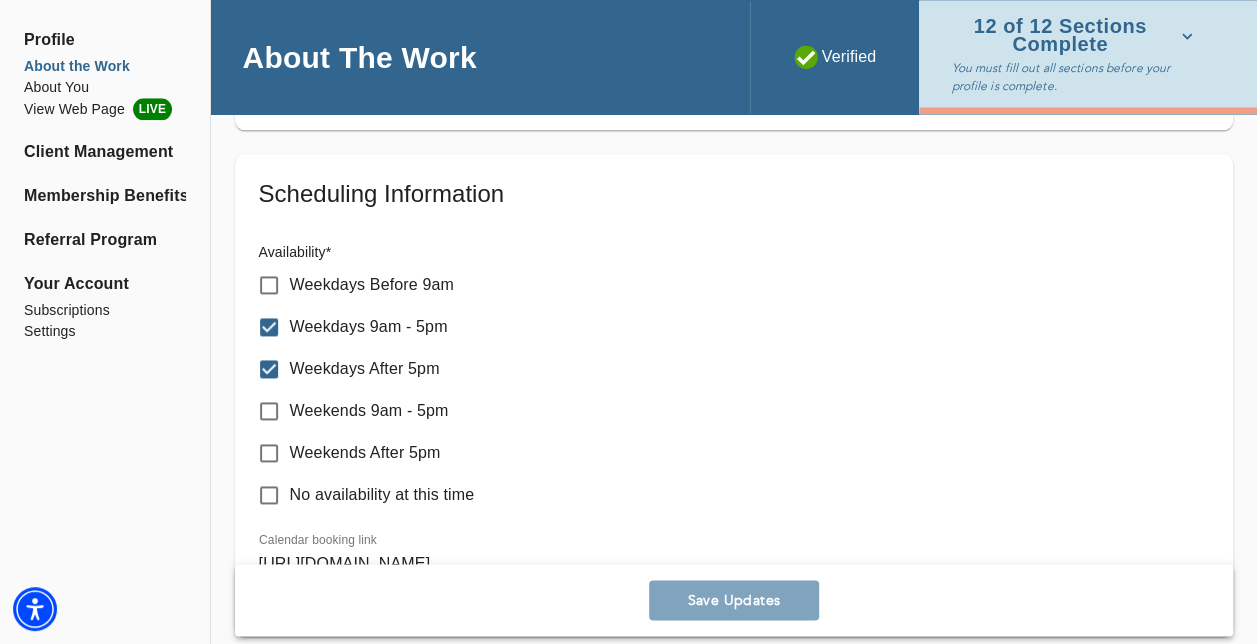 click on "Weekdays Before 9am" at bounding box center [269, 285] 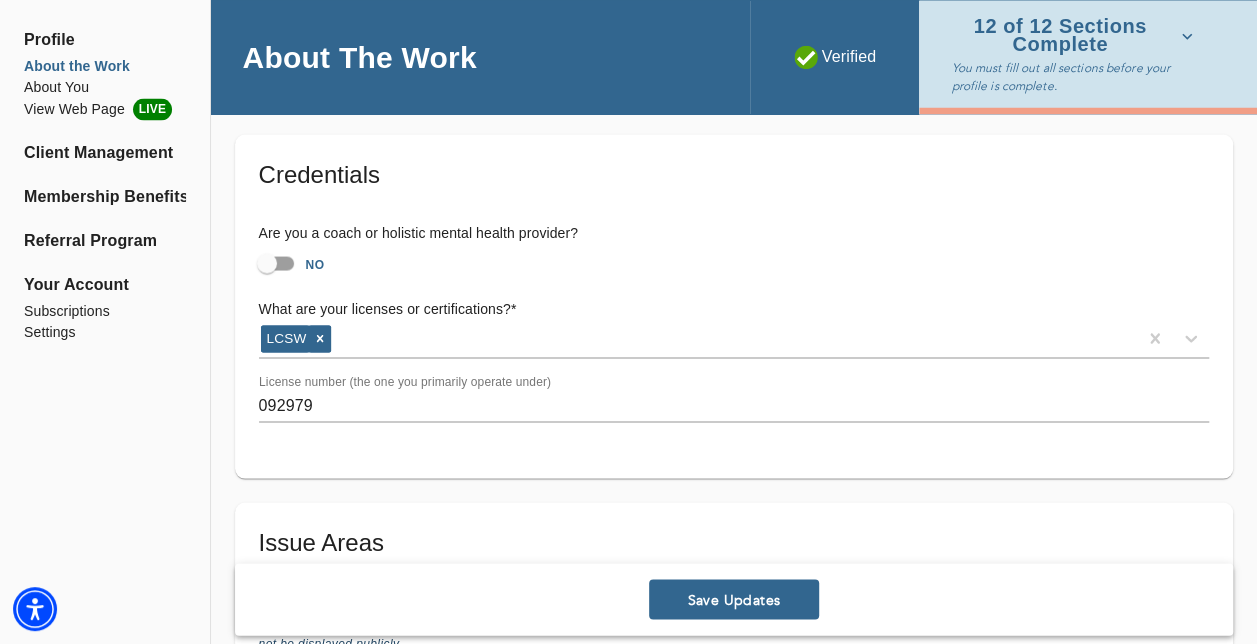 scroll, scrollTop: 1738, scrollLeft: 0, axis: vertical 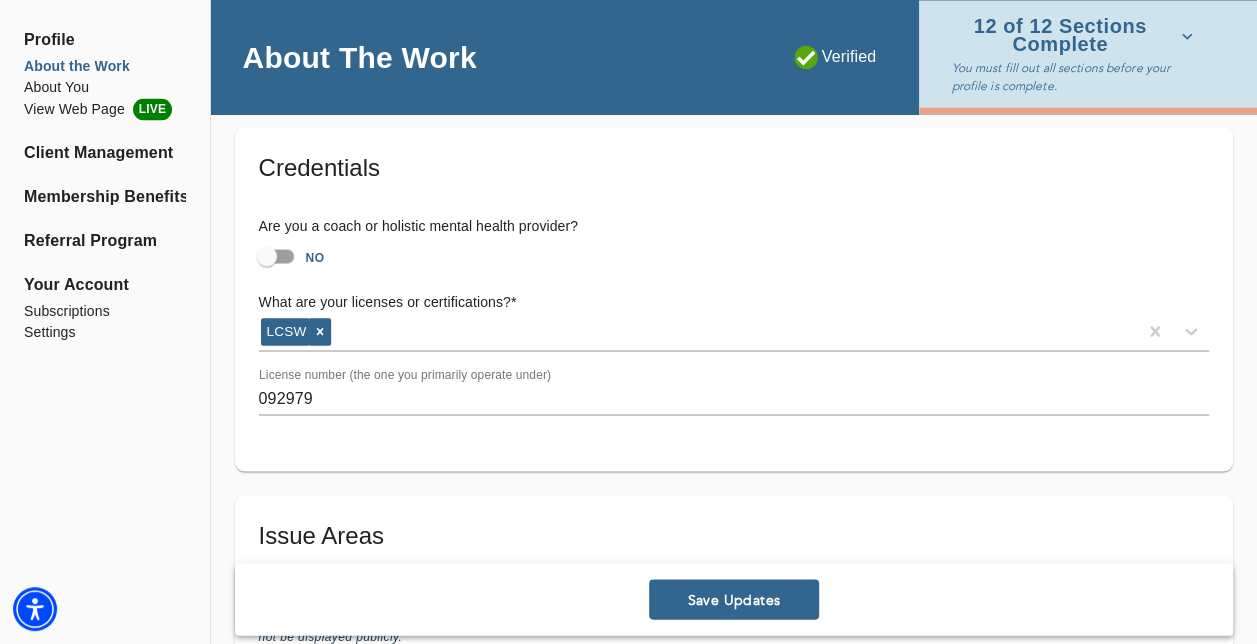 click on "NO" at bounding box center [267, 256] 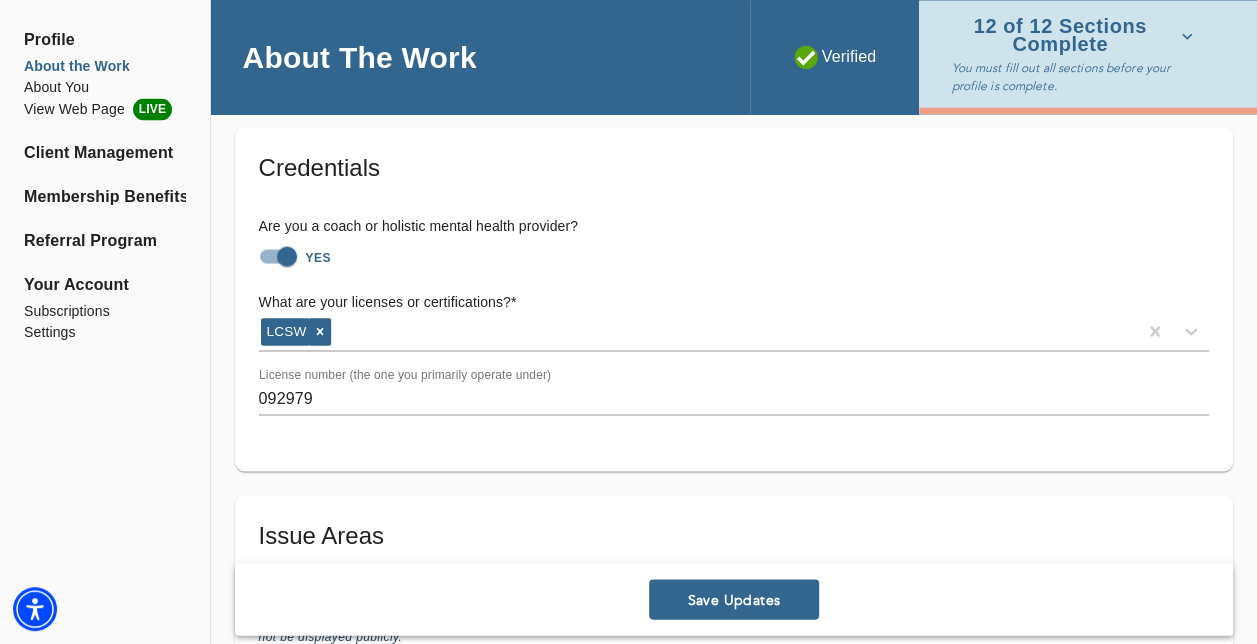 click on "YES" at bounding box center (287, 256) 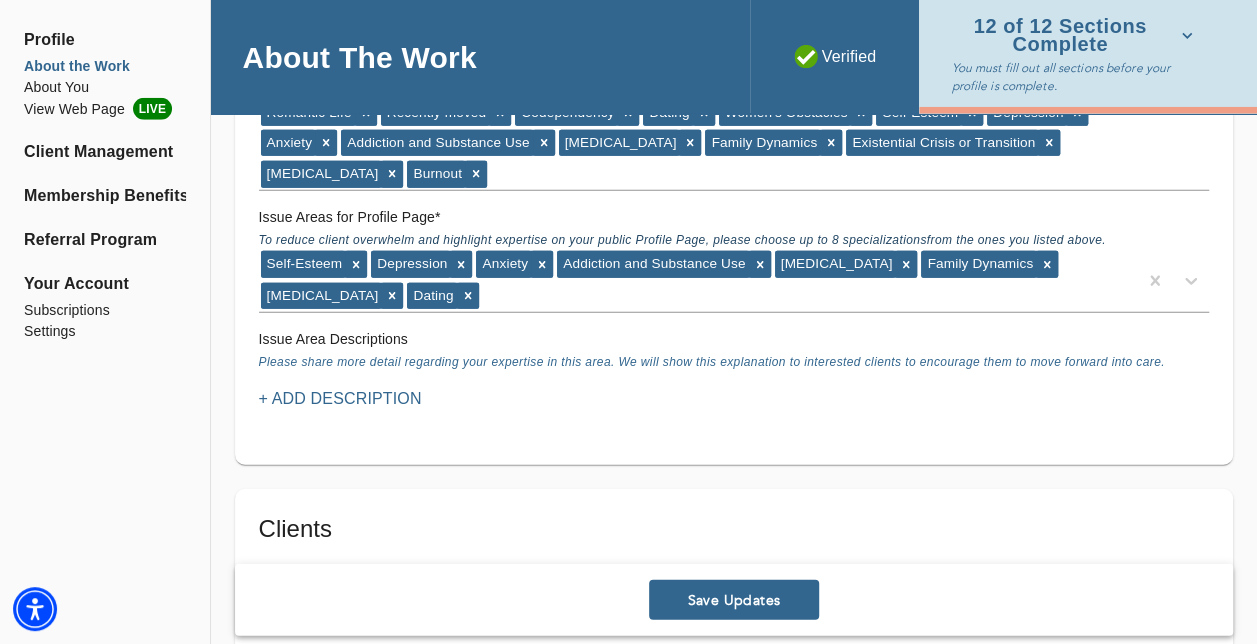 scroll, scrollTop: 2429, scrollLeft: 0, axis: vertical 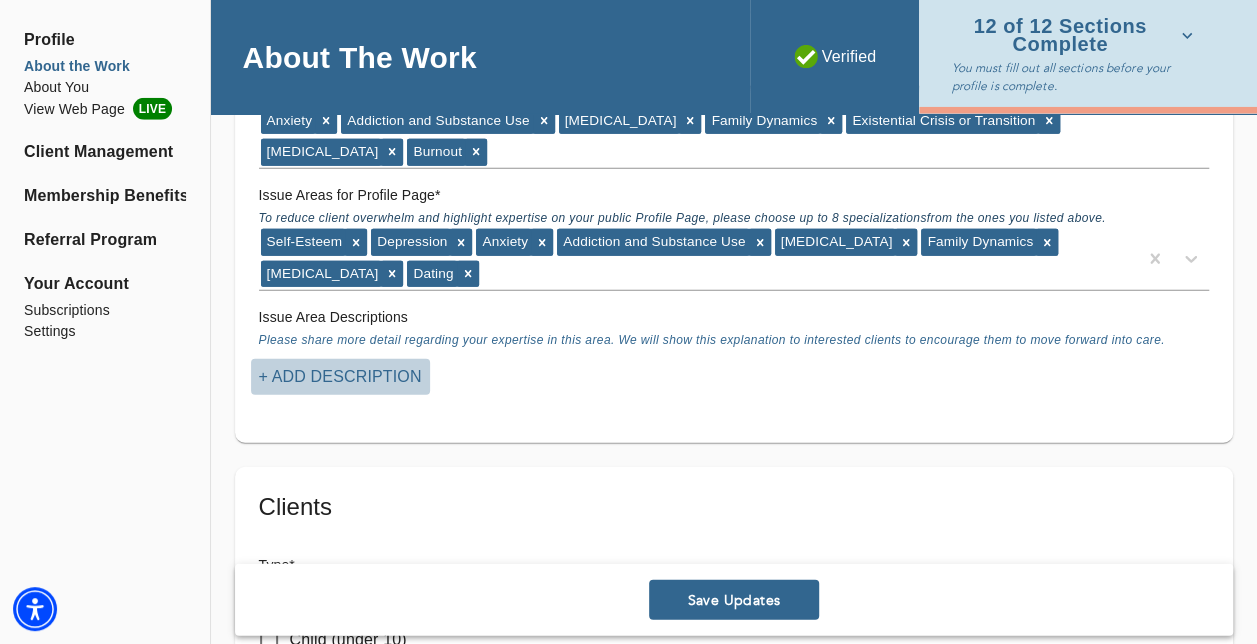click on "+ Add Description" at bounding box center [340, 377] 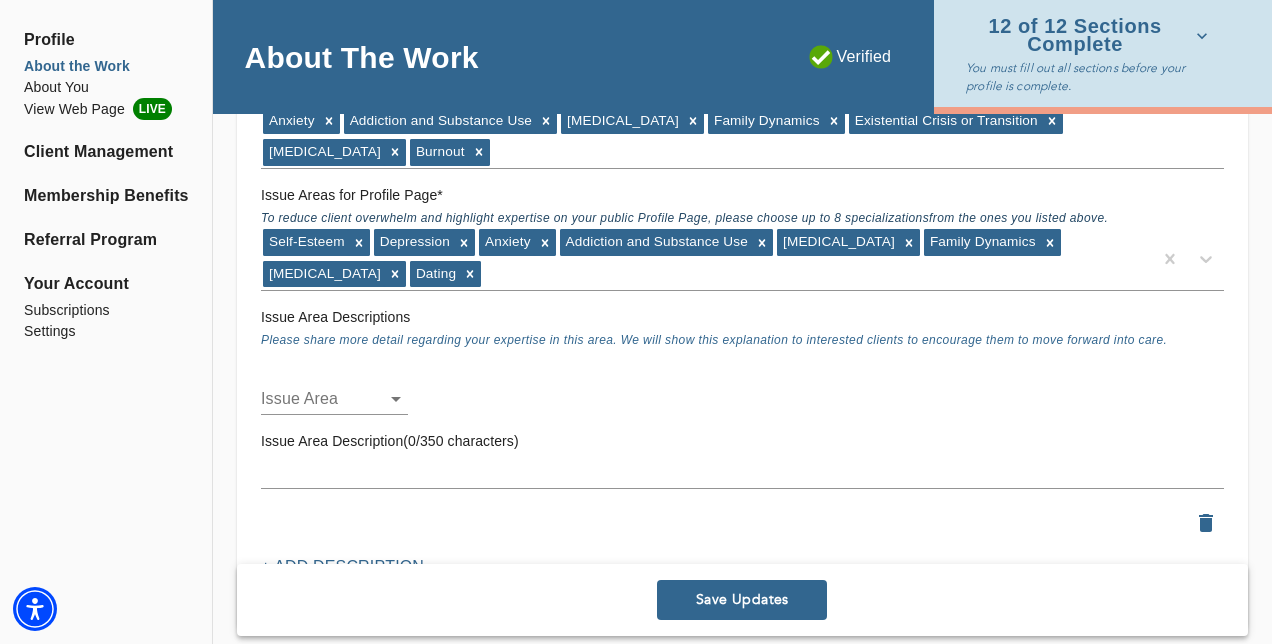 click on "for practitioners [PERSON_NAME] log out Profile About the Work About You View Web Page LIVE Client Management Membership Benefits Referral Program Your Account Subscriptions Settings About The Work Verified 12 of 12 Sections Complete You must fill out all sections before your profile is complete. Location Do you currently offer In-Person sessions? YES Do you currently offer Video sessions? YES In which states would you like to match with clients? Only select a state if you are eligible to work with clients who reside in that state. [US_STATE] For practitioners in [US_STATE], select up to 5 neighborhoods near your office(s)  * Flatiron [GEOGRAPHIC_DATA] First office address * Street   * [STREET_ADDRESS][US_STATE][US_STATE] 36 Zip Code   * 10016 Second office address Street   * [STREET_ADDRESS]   * [GEOGRAPHIC_DATA][US_STATE] 36 Zip Code   * 12508 + Add another office address Fee Full fee for 1 on 1 work   * $ 250 $   *" at bounding box center [636, -2107] 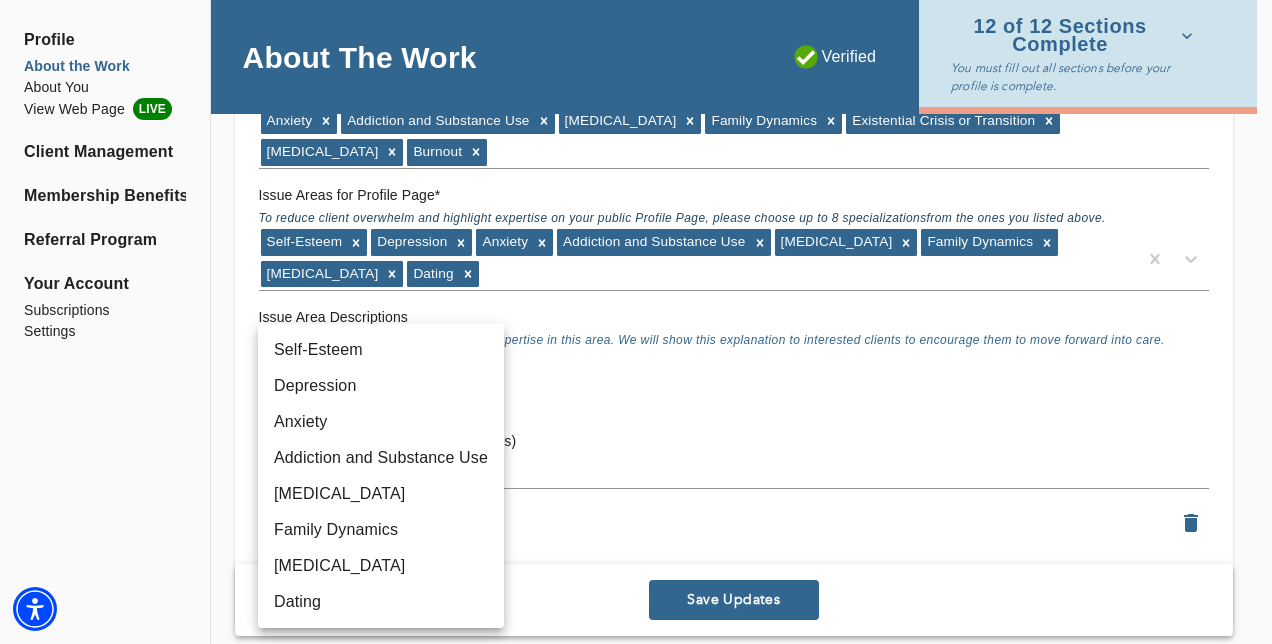 click at bounding box center (636, 322) 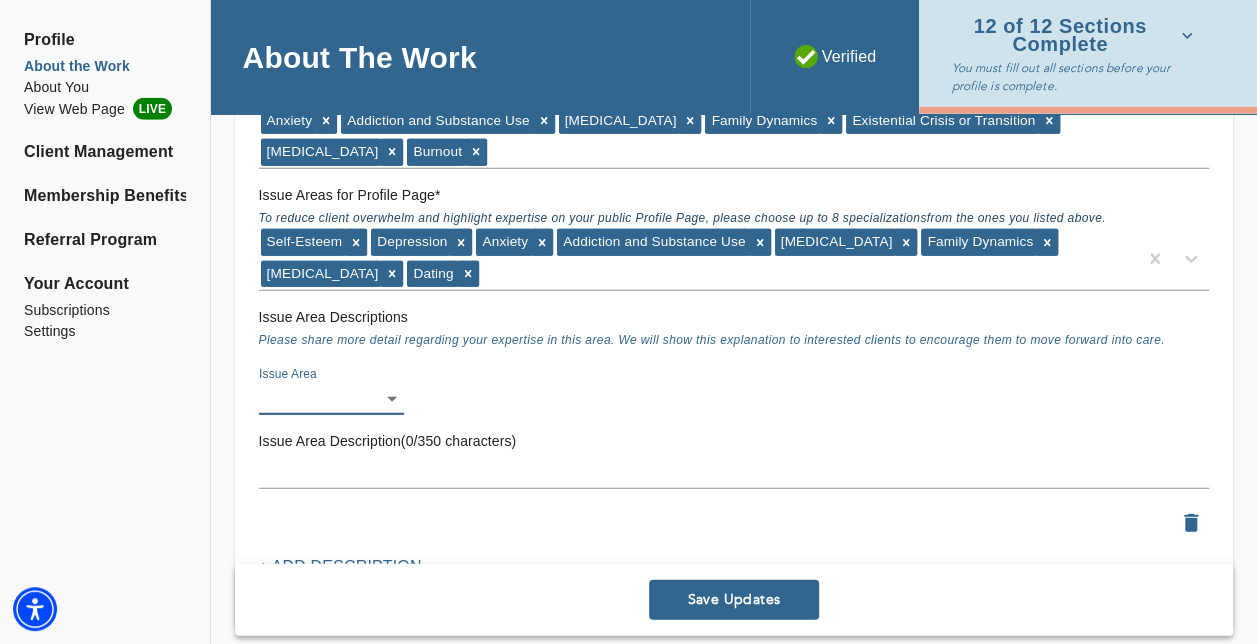 click on "for practitioners [PERSON_NAME] log out Profile About the Work About You View Web Page LIVE Client Management Membership Benefits Referral Program Your Account Subscriptions Settings About The Work Verified 12 of 12 Sections Complete You must fill out all sections before your profile is complete. Location Do you currently offer In-Person sessions? YES Do you currently offer Video sessions? YES In which states would you like to match with clients? Only select a state if you are eligible to work with clients who reside in that state. [US_STATE] For practitioners in [US_STATE], select up to 5 neighborhoods near your office(s)  * Flatiron [GEOGRAPHIC_DATA] First office address * Street   * [STREET_ADDRESS][US_STATE][US_STATE] 36 Zip Code   * 10016 Second office address Street   * [STREET_ADDRESS]   * [GEOGRAPHIC_DATA][US_STATE] 36 Zip Code   * 12508 + Add another office address Fee Full fee for 1 on 1 work   * $ 250 $   *" at bounding box center (628, -2107) 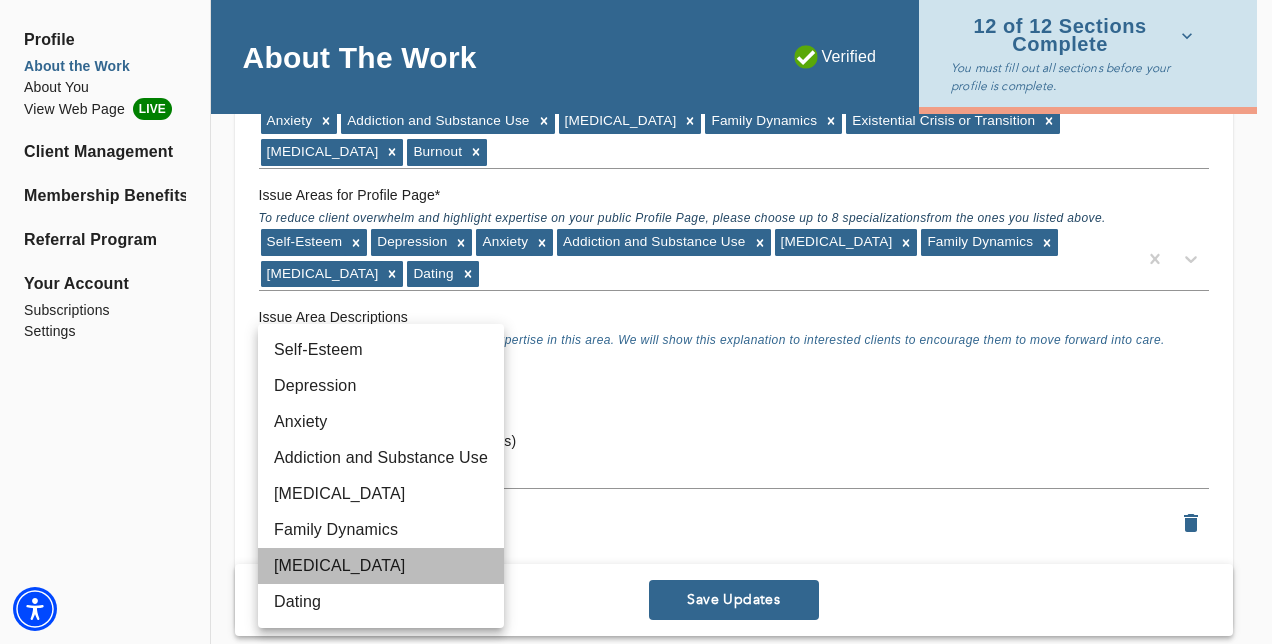 click on "[MEDICAL_DATA]" at bounding box center [381, 566] 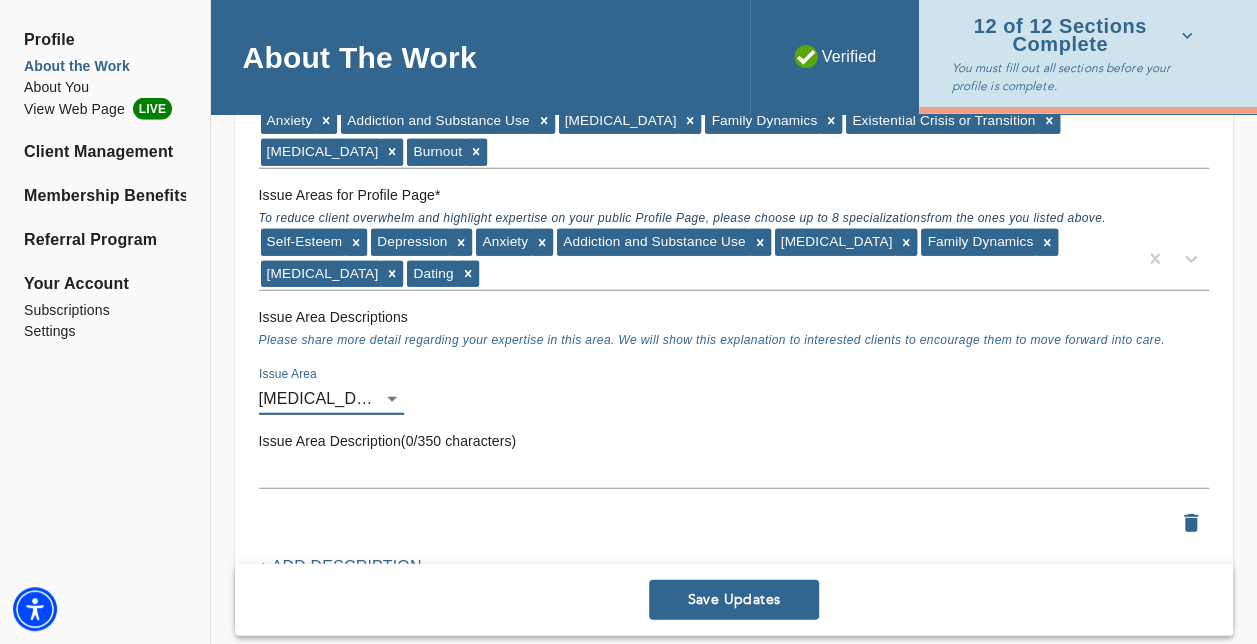 click at bounding box center (734, 472) 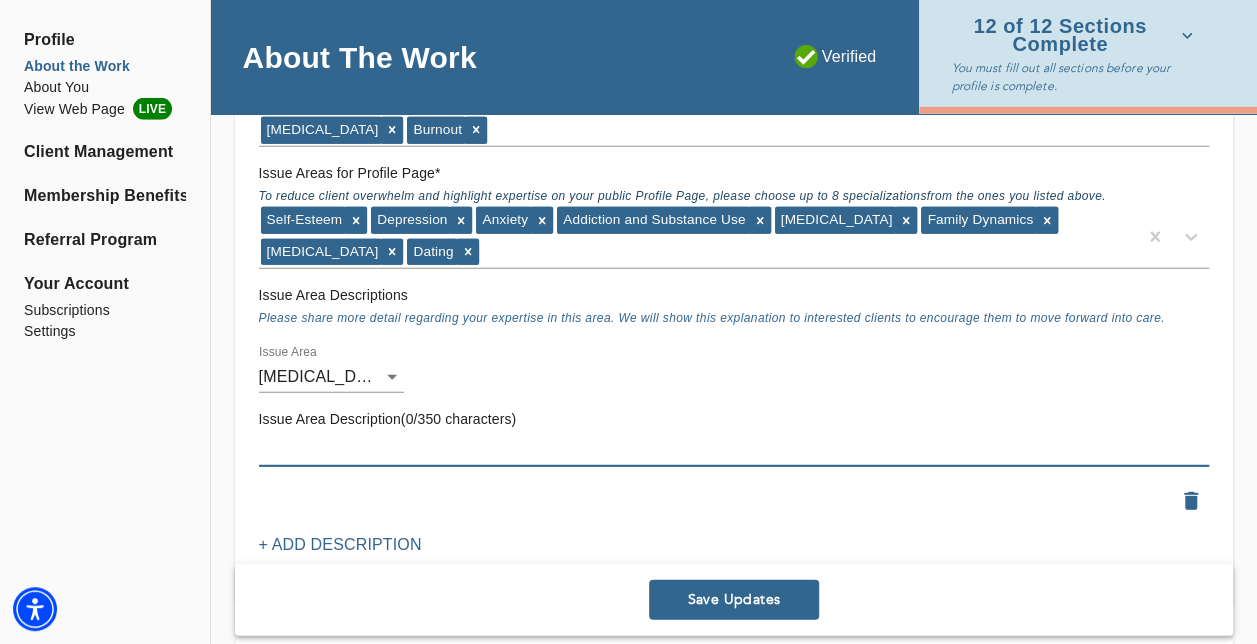 scroll, scrollTop: 2452, scrollLeft: 0, axis: vertical 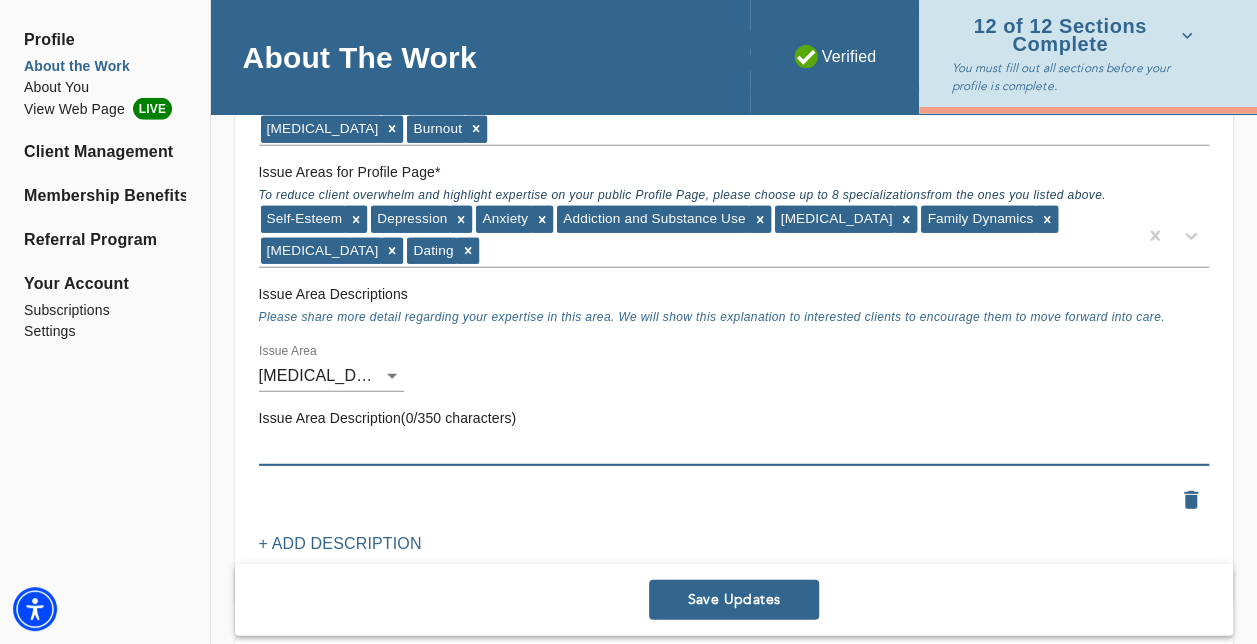 paste on "3
Eating Disorders
Eating disorders require specialized care and expertise, and often benefit from a team approach. I offer therapy for adults in recovery or stepping down from a higher level of care. This approach focuses on getting to the root of the emotional patterns underlying disordered eating, building greater self-awareness and compassio" 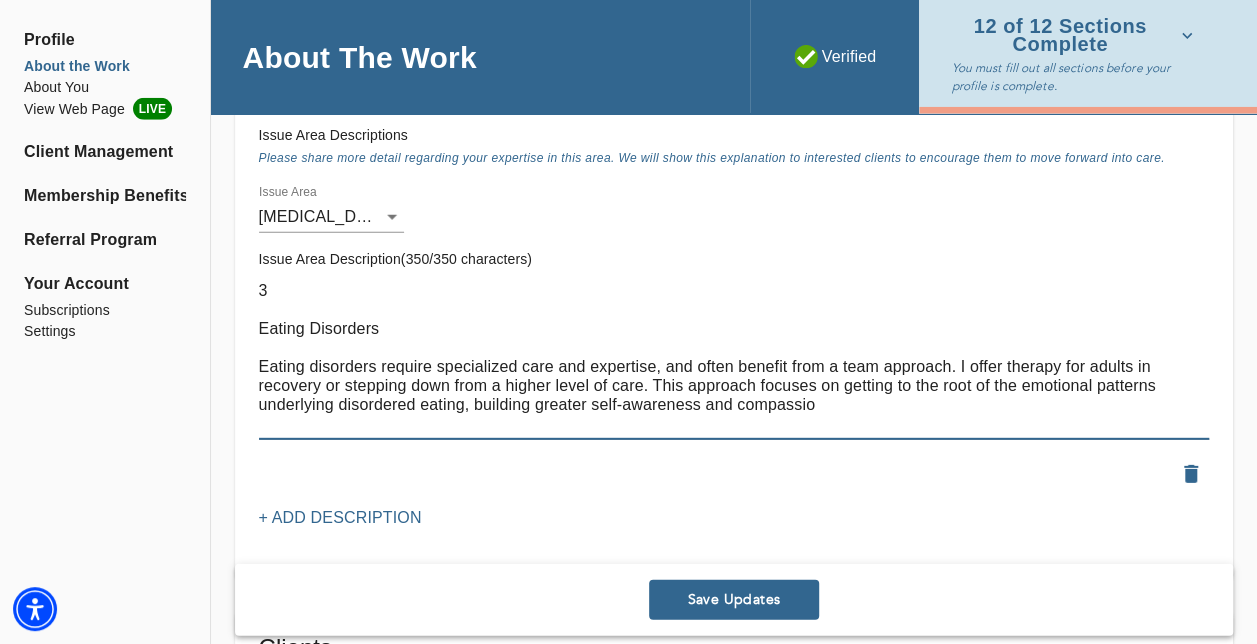 scroll, scrollTop: 2612, scrollLeft: 0, axis: vertical 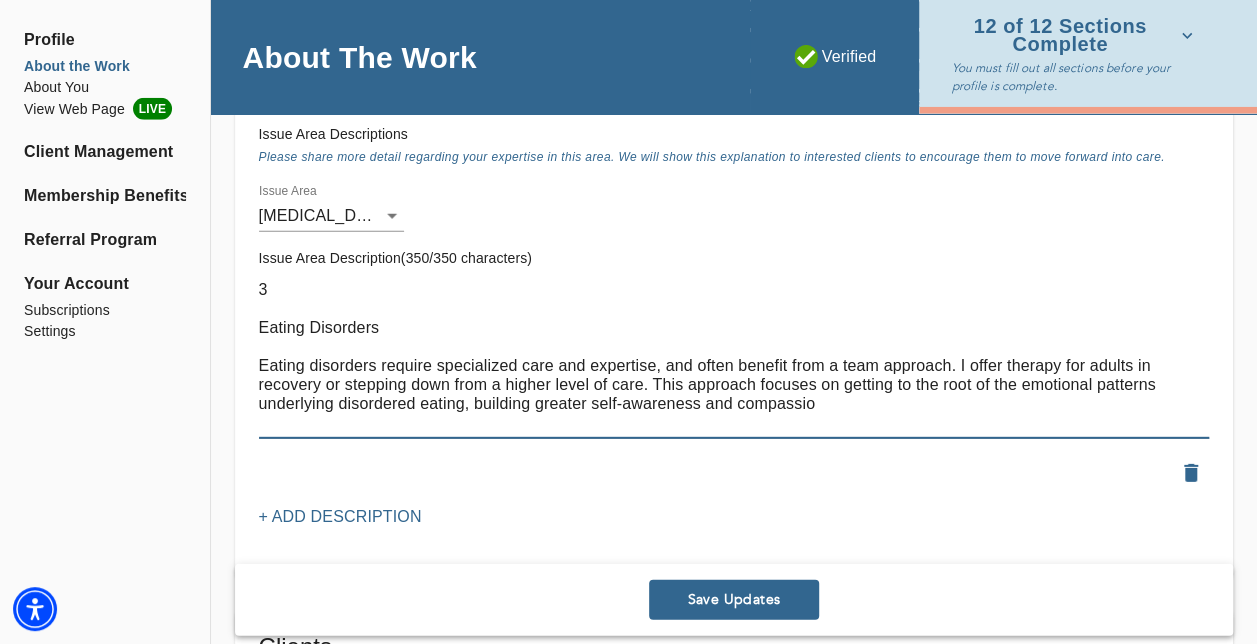 drag, startPoint x: 958, startPoint y: 385, endPoint x: 561, endPoint y: 340, distance: 399.54224 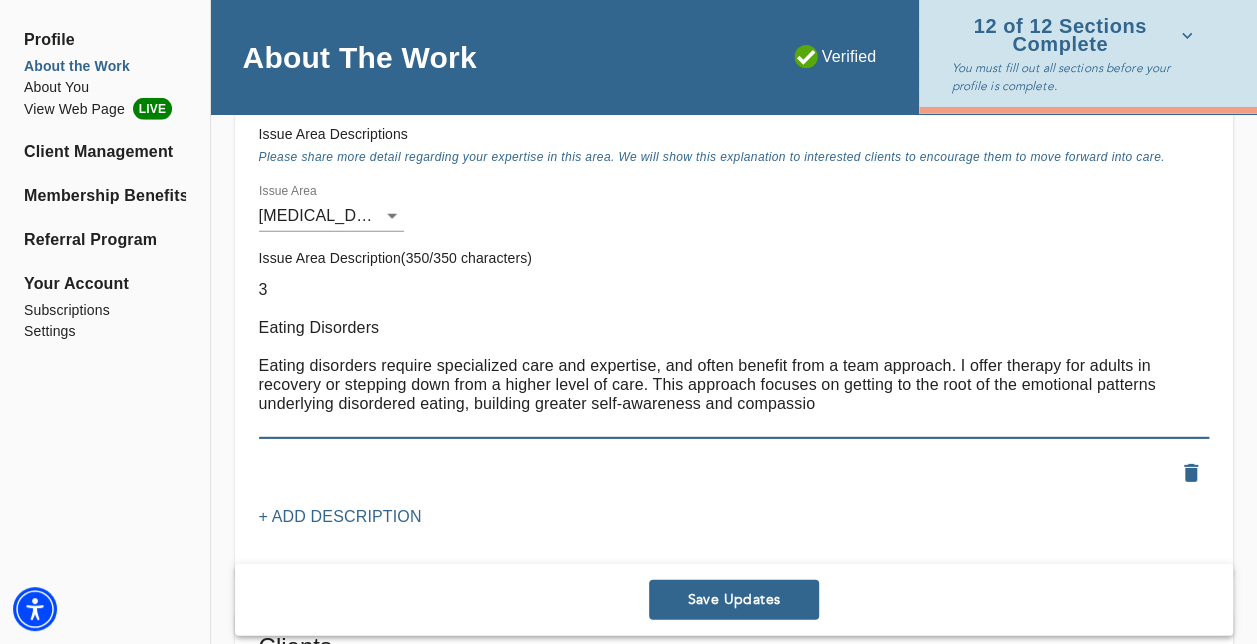drag, startPoint x: 652, startPoint y: 385, endPoint x: 945, endPoint y: 375, distance: 293.1706 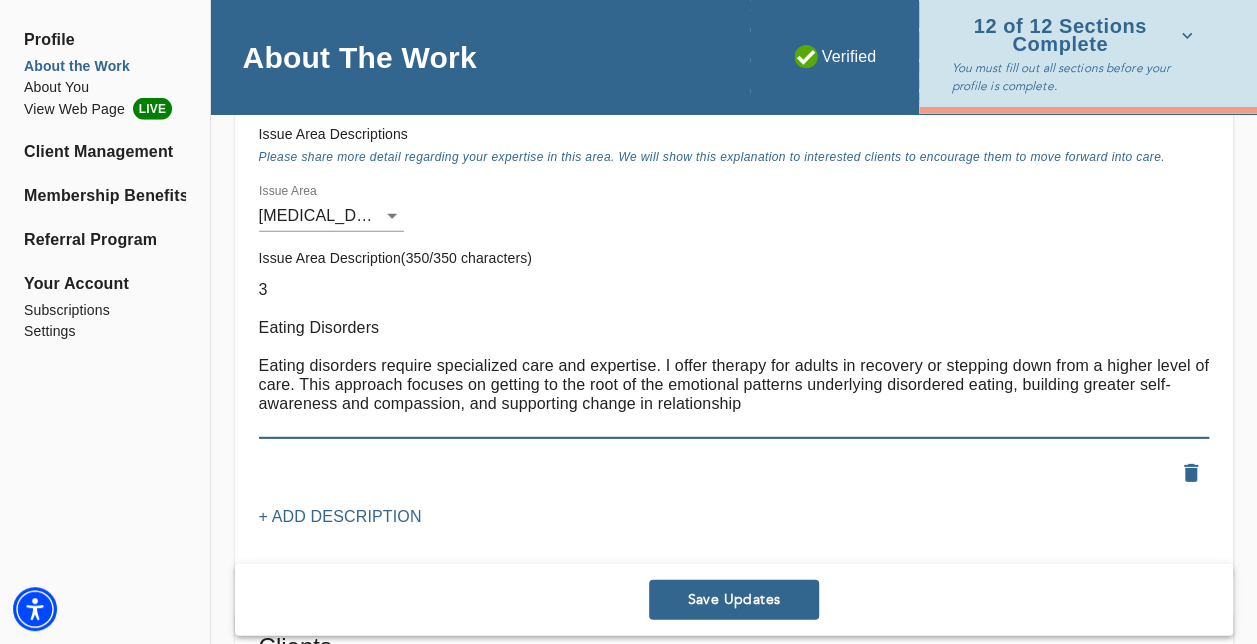 click on "3
Eating Disorders
Eating disorders require specialized care and expertise. I offer therapy for adults in recovery or stepping down from a higher level of care. This approach focuses on getting to the root of the emotional patterns underlying disordered eating, building greater self-awareness and compassion, and supporting change in relationship" at bounding box center (734, 356) 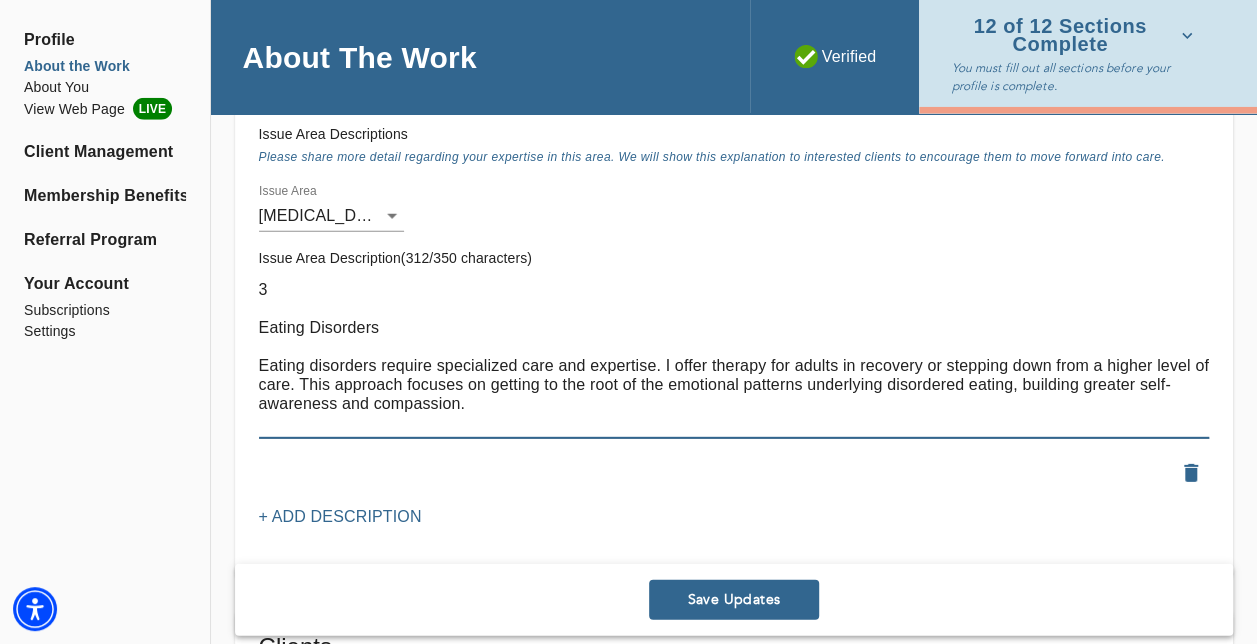 click on "3
Eating Disorders
Eating disorders require specialized care and expertise. I offer therapy for adults in recovery or stepping down from a higher level of care. This approach focuses on getting to the root of the emotional patterns underlying disordered eating, building greater self-awareness and compassion." at bounding box center (734, 356) 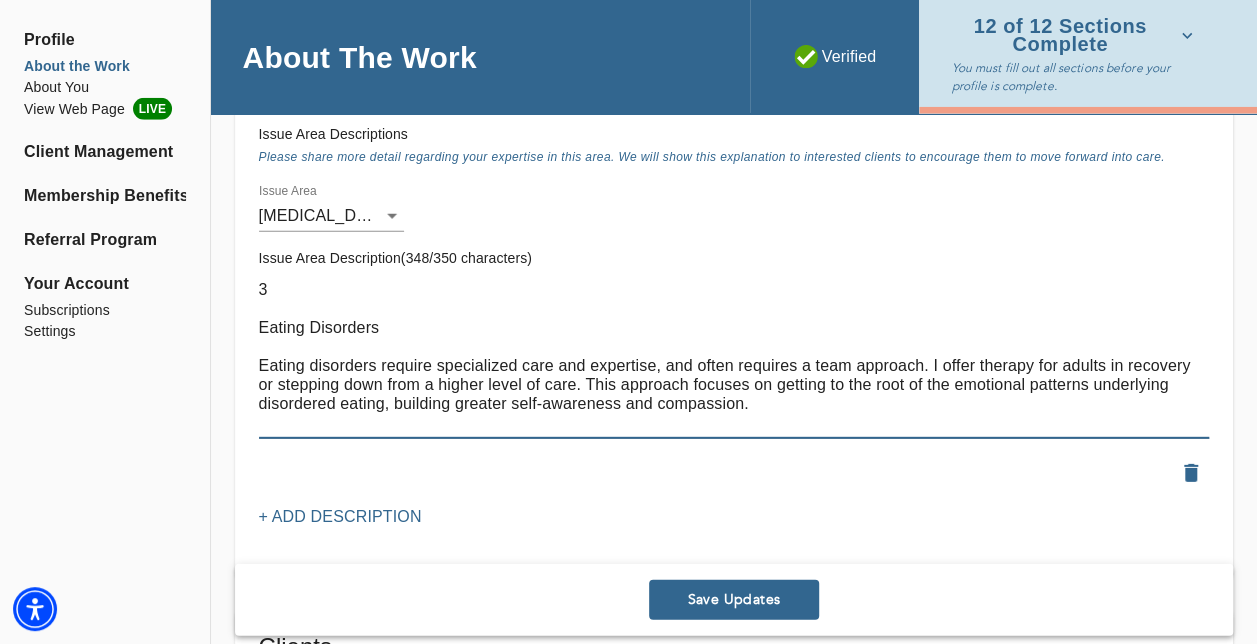 click on "3
Eating Disorders
Eating disorders require specialized care and expertise, and often requires a team approach. I offer therapy for adults in recovery or stepping down from a higher level of care. This approach focuses on getting to the root of the emotional patterns underlying disordered eating, building greater self-awareness and compassion." at bounding box center [734, 356] 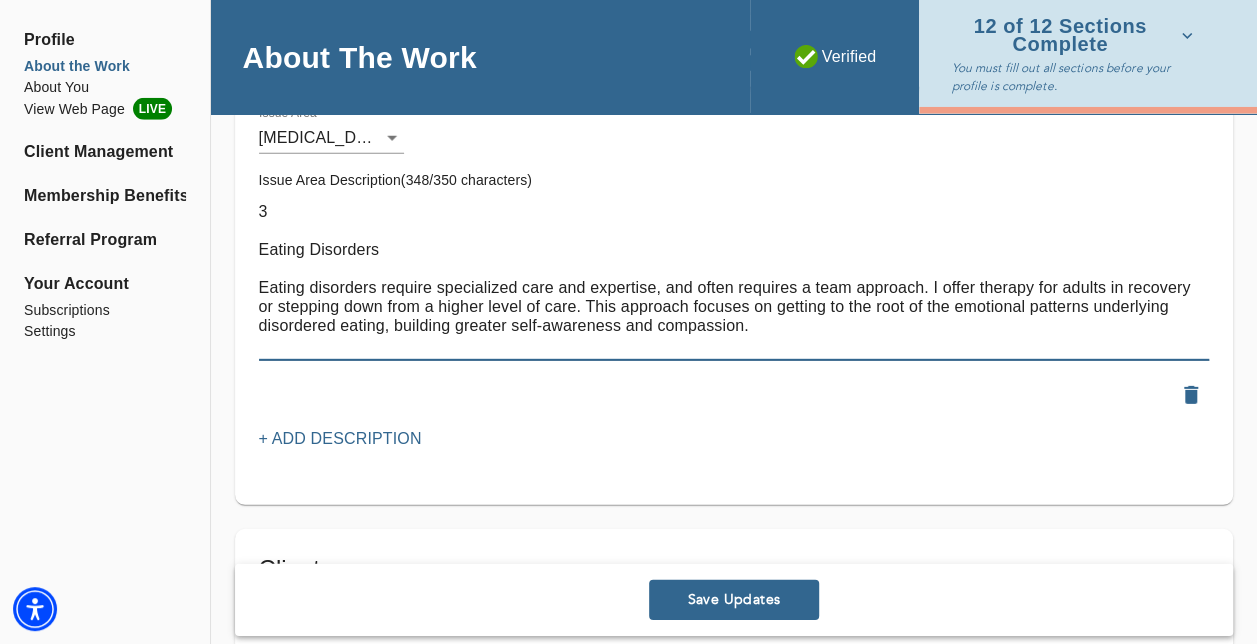 drag, startPoint x: 652, startPoint y: 304, endPoint x: 916, endPoint y: 302, distance: 264.00757 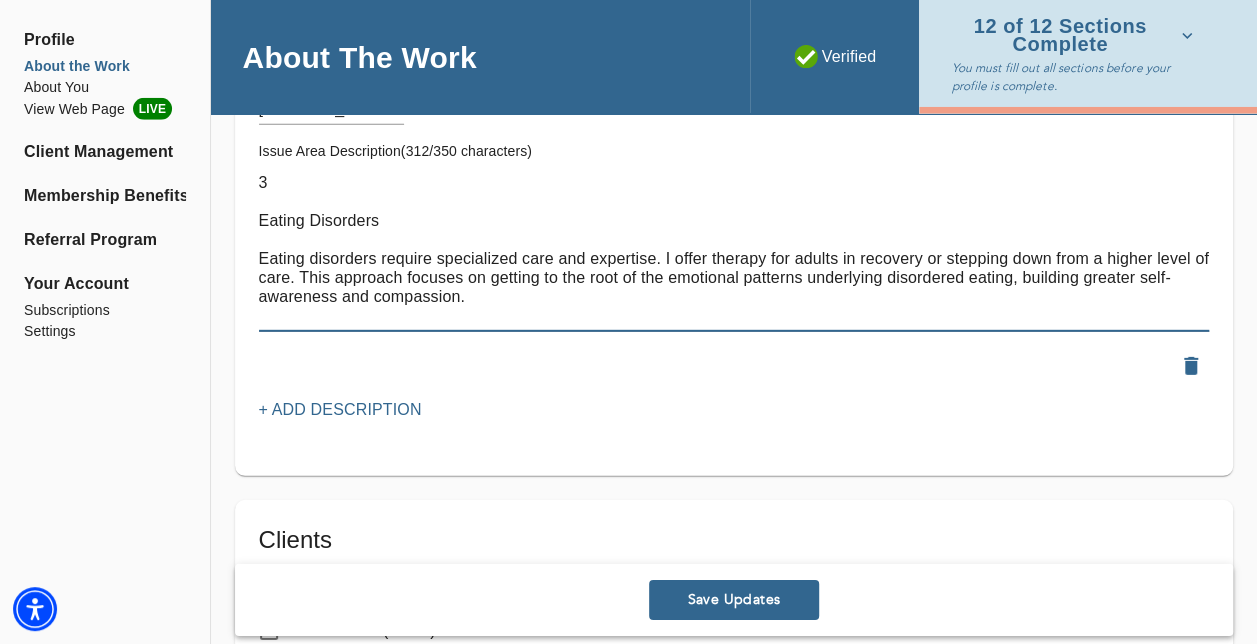 scroll, scrollTop: 2720, scrollLeft: 0, axis: vertical 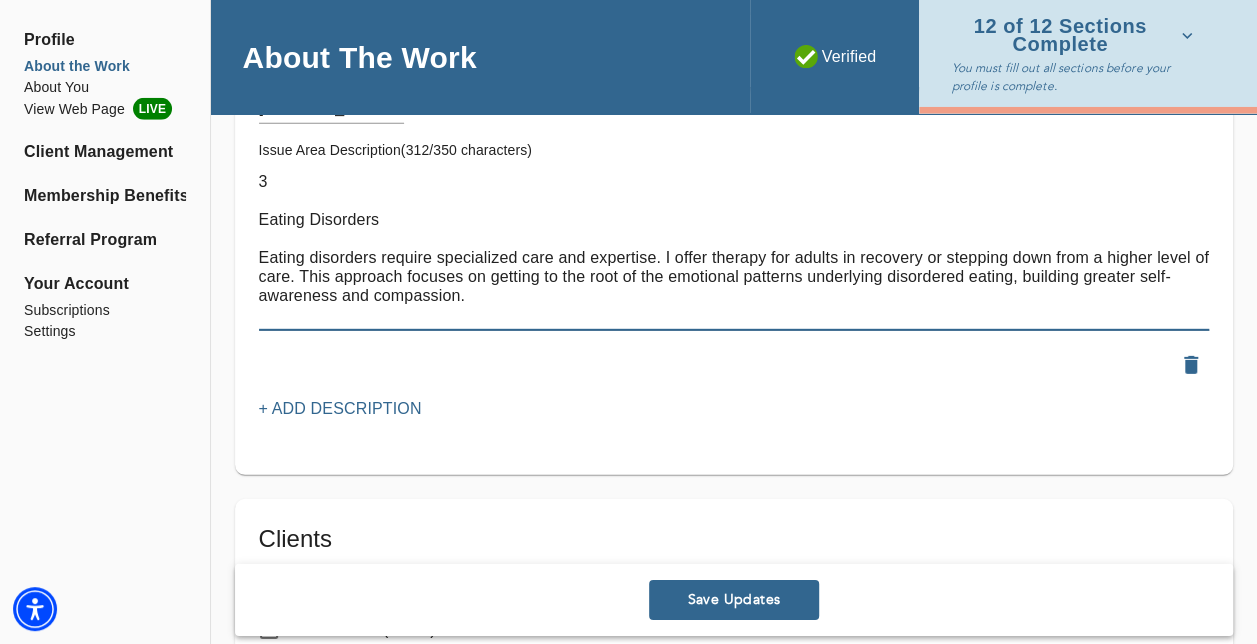 type on "3
Eating Disorders
Eating disorders require specialized care and expertise. I offer therapy for adults in recovery or stepping down from a higher level of care. This approach focuses on getting to the root of the emotional patterns underlying disordered eating, building greater self-awareness and compassion." 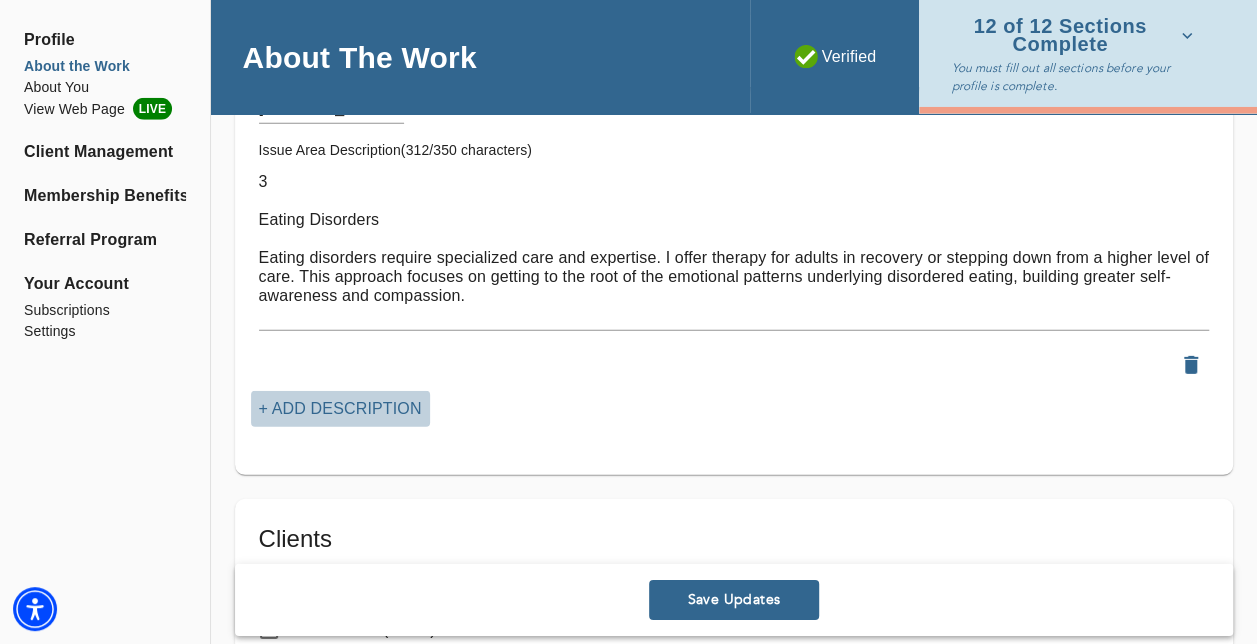 click on "+ Add Description" at bounding box center (340, 409) 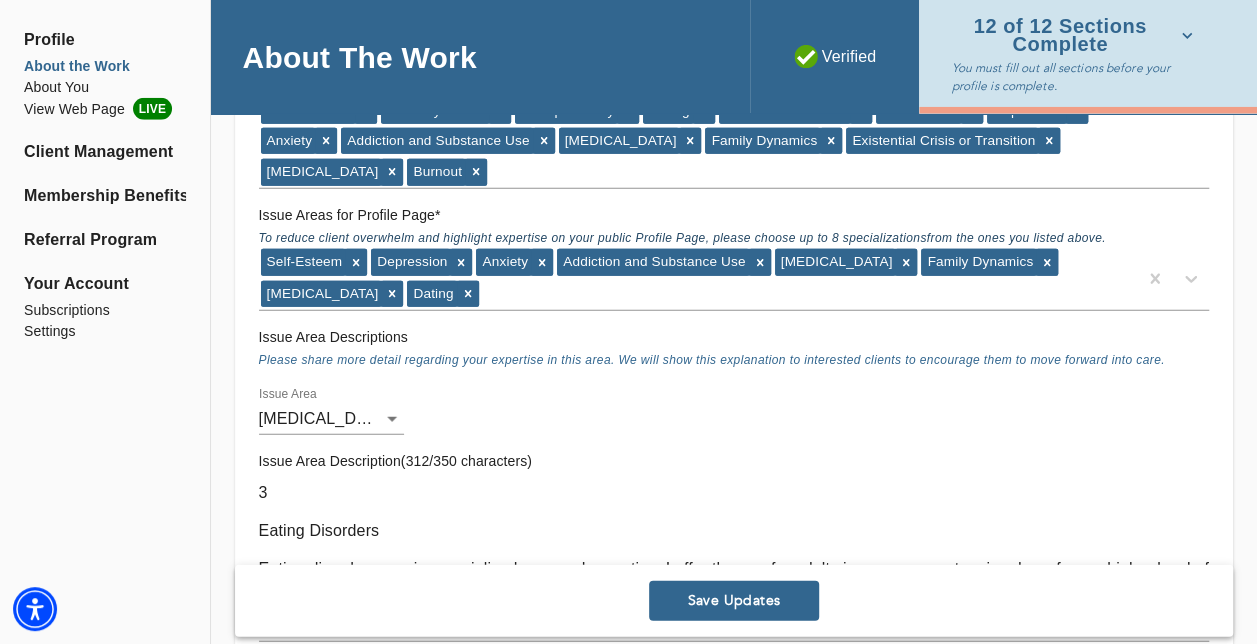 scroll, scrollTop: 2407, scrollLeft: 0, axis: vertical 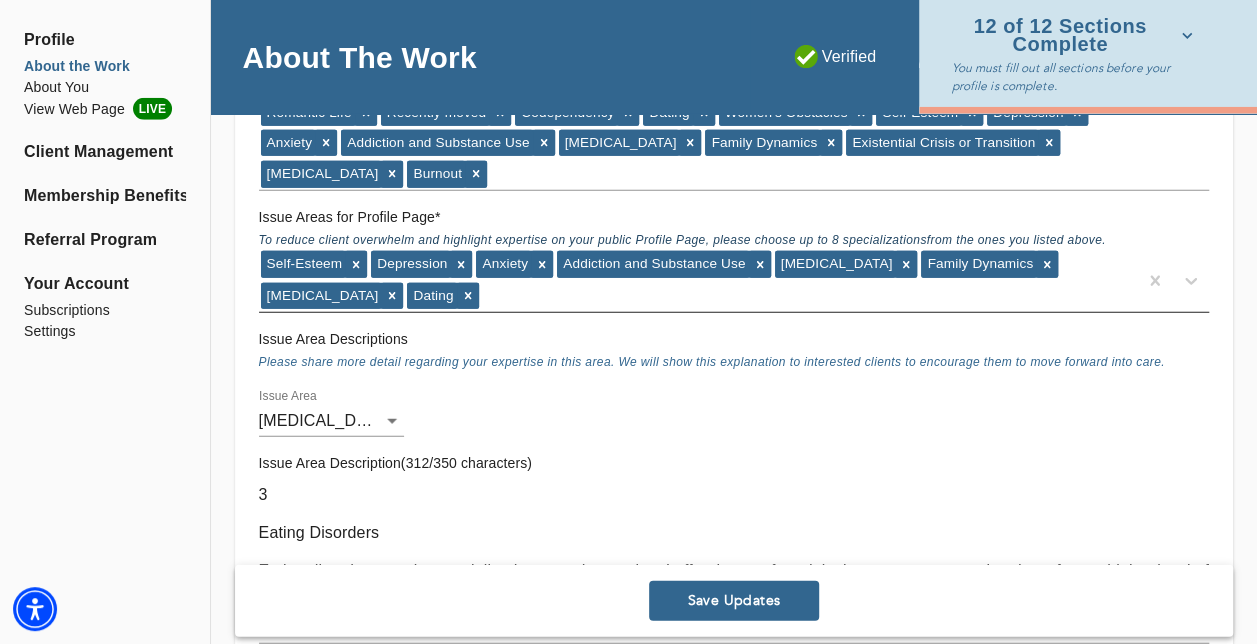 click on "Self-Esteem [MEDICAL_DATA] Addiction and Substance Use [MEDICAL_DATA] Family Dynamics [MEDICAL_DATA] Dating" at bounding box center (698, 280) 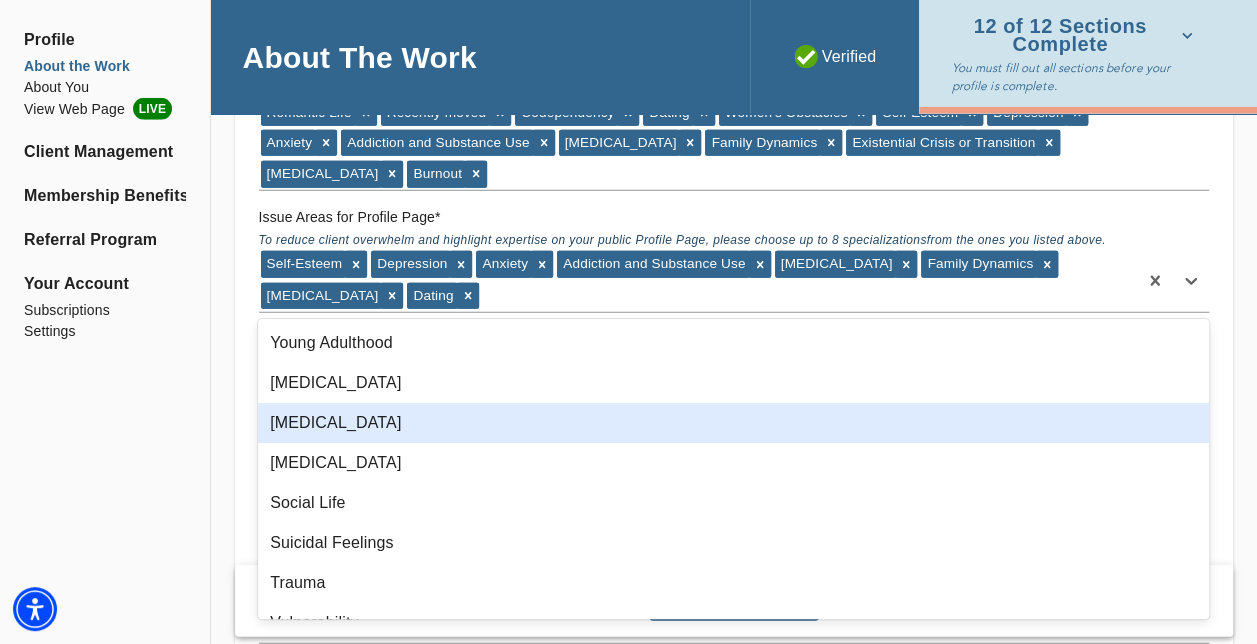 click on "[MEDICAL_DATA]" at bounding box center (733, 423) 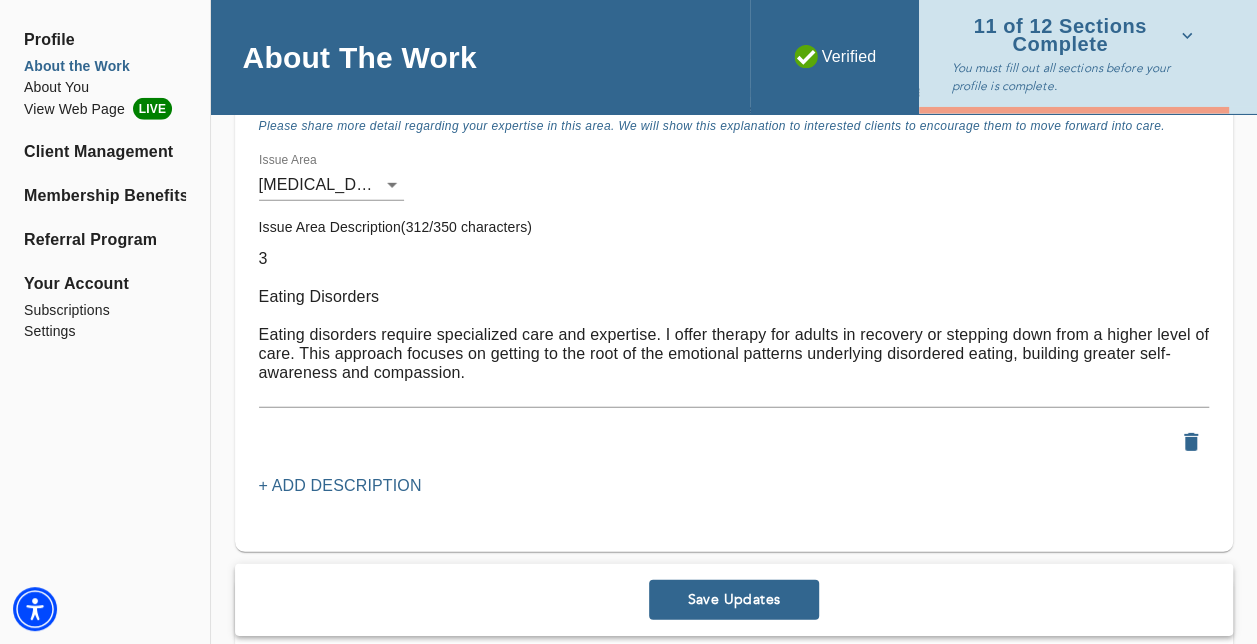 scroll, scrollTop: 2744, scrollLeft: 0, axis: vertical 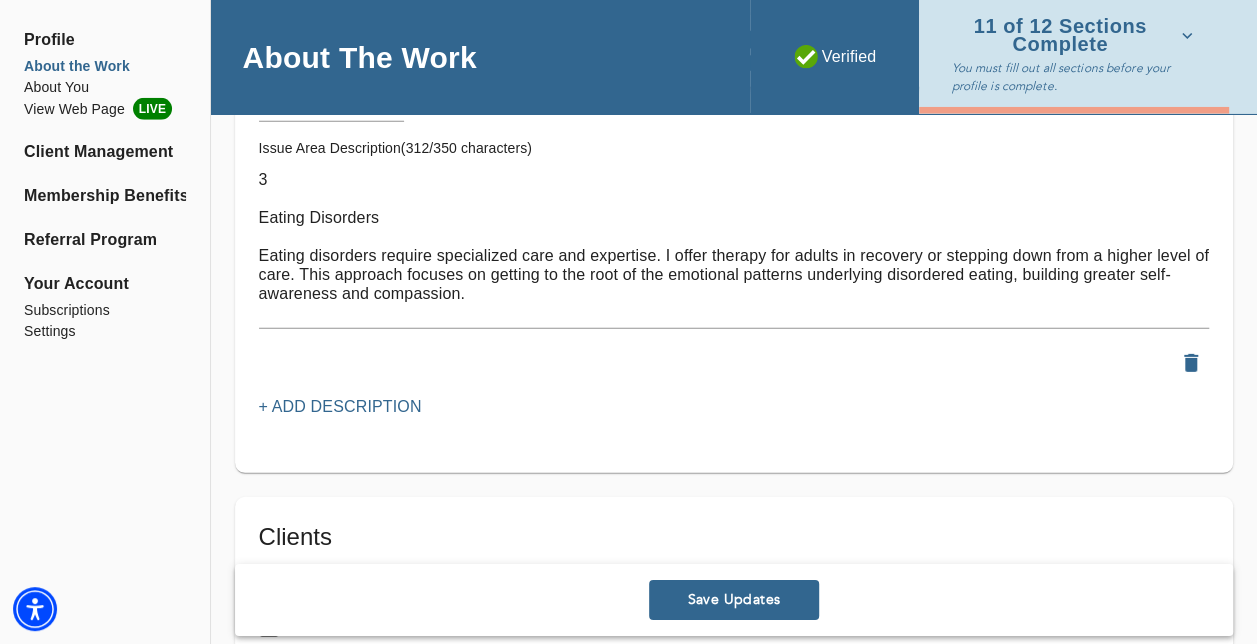 click 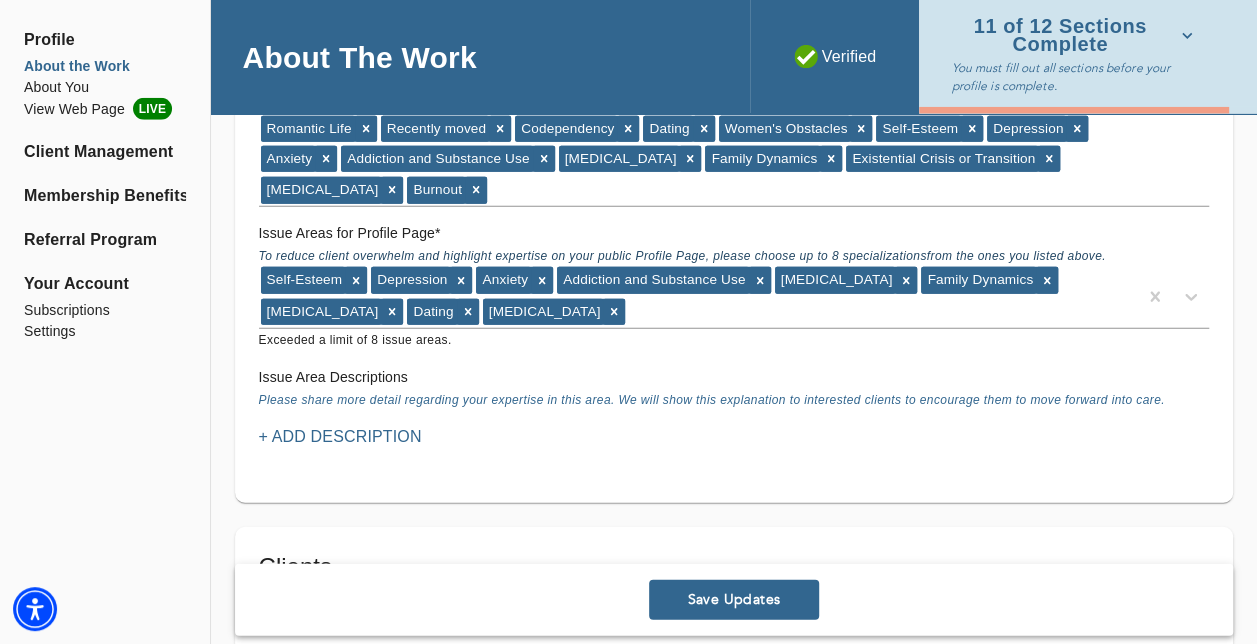 scroll, scrollTop: 2390, scrollLeft: 0, axis: vertical 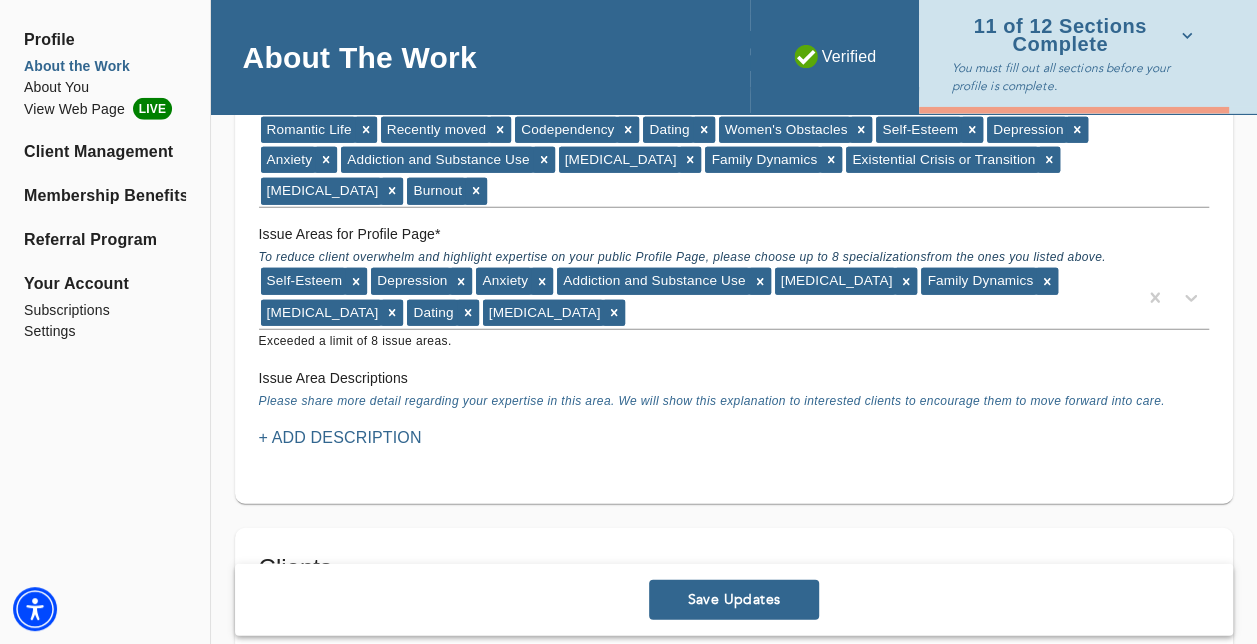 click on "+ Add Description" at bounding box center [340, 438] 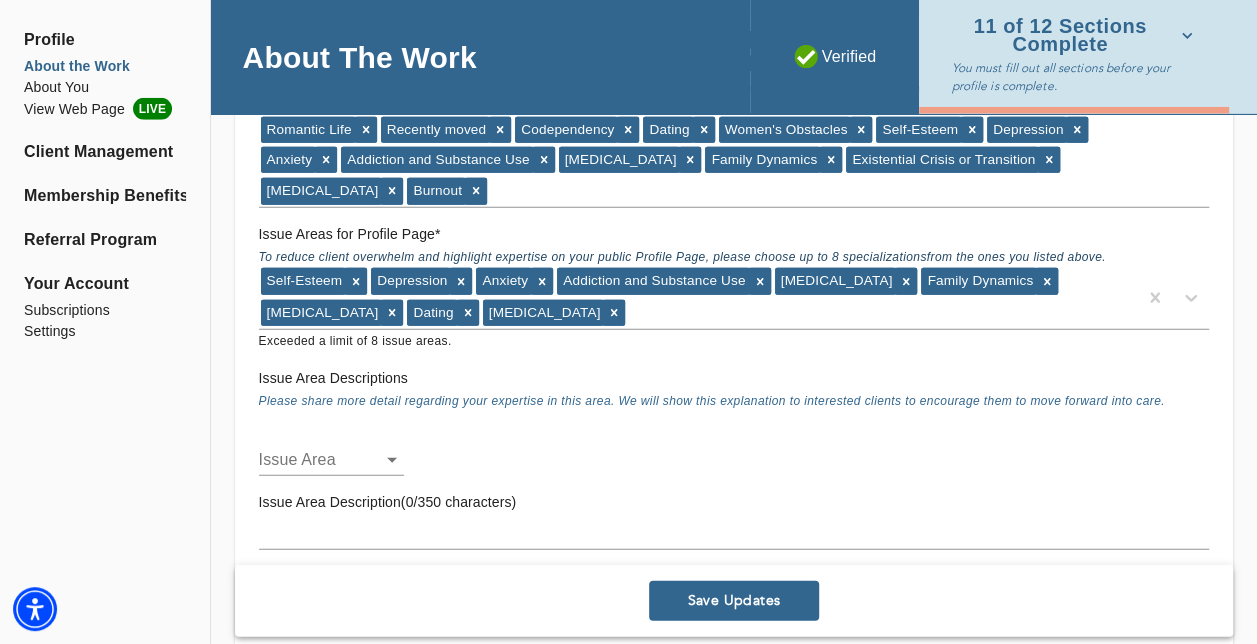 click on "for practitioners [PERSON_NAME] log out Profile About the Work About You View Web Page LIVE Client Management Membership Benefits Referral Program Your Account Subscriptions Settings About The Work Verified 11 of 12 Sections Complete You must fill out all sections before your profile is complete. Location Do you currently offer In-Person sessions? YES Do you currently offer Video sessions? YES In which states would you like to match with clients? Only select a state if you are eligible to work with clients who reside in that state. [US_STATE] For practitioners in [US_STATE], select up to 5 neighborhoods near your office(s)  * Flatiron [GEOGRAPHIC_DATA] First office address * Street   * [STREET_ADDRESS][US_STATE][US_STATE] 36 Zip Code   * 10016 Second office address Street   * [STREET_ADDRESS]   * [GEOGRAPHIC_DATA][US_STATE] 36 Zip Code   * 12508 + Add another office address Fee Full fee for 1 on 1 work   * $ 250 $   *" at bounding box center (628, -2068) 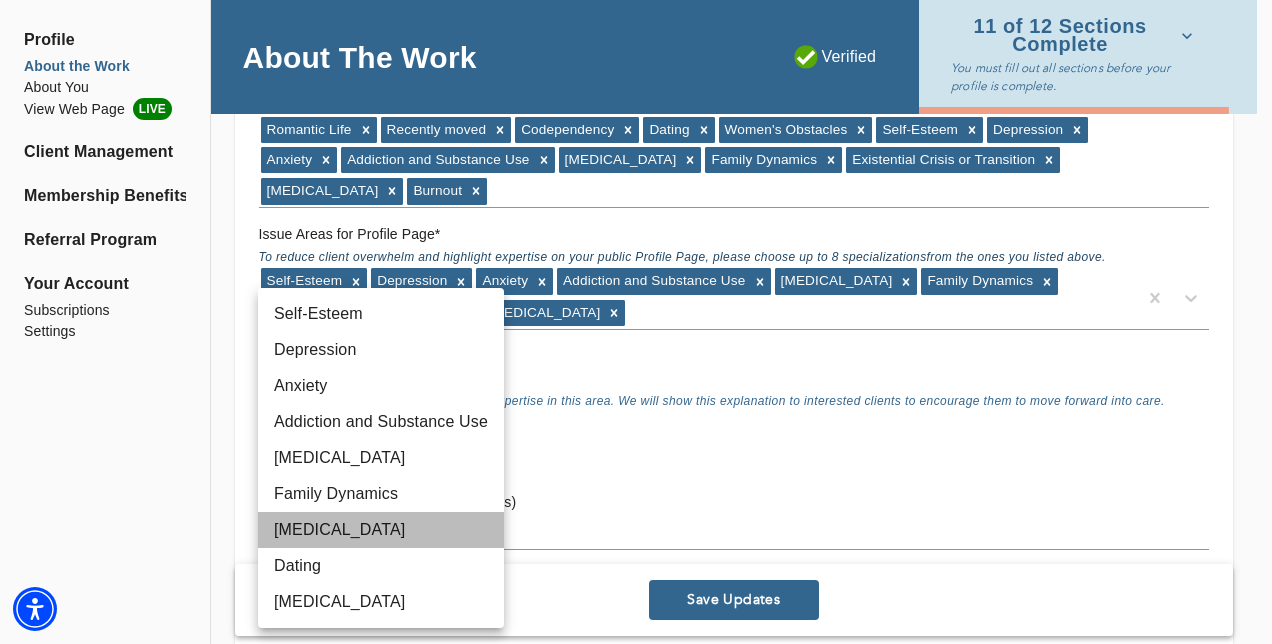 click on "[MEDICAL_DATA]" at bounding box center (381, 530) 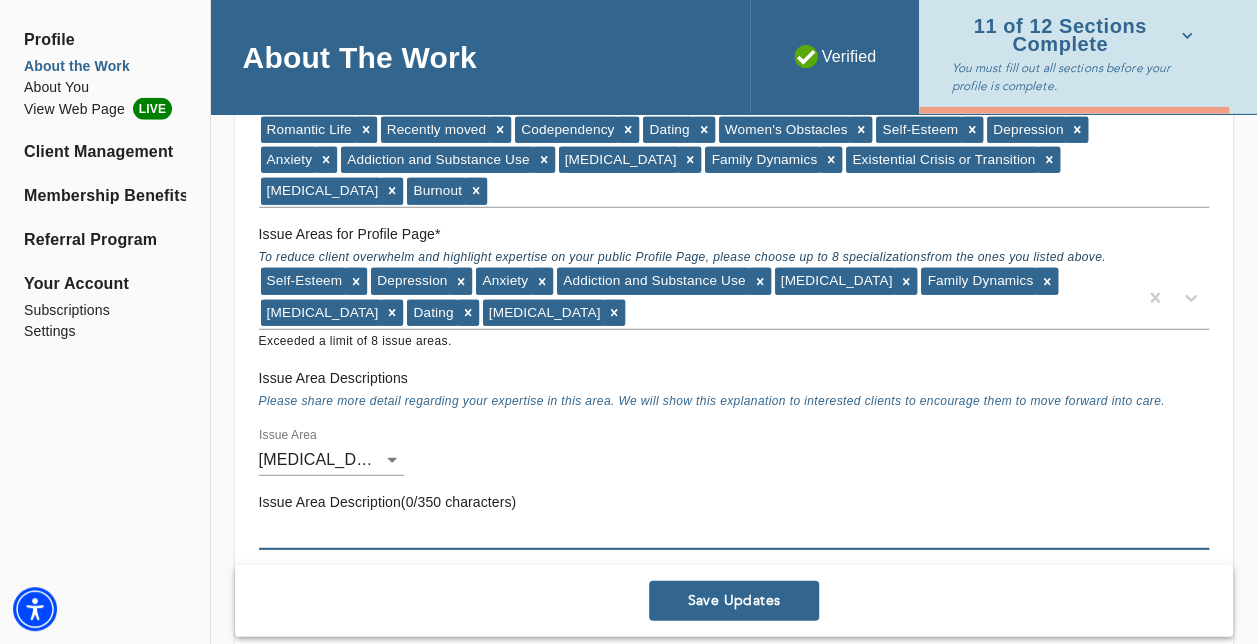 click at bounding box center (734, 533) 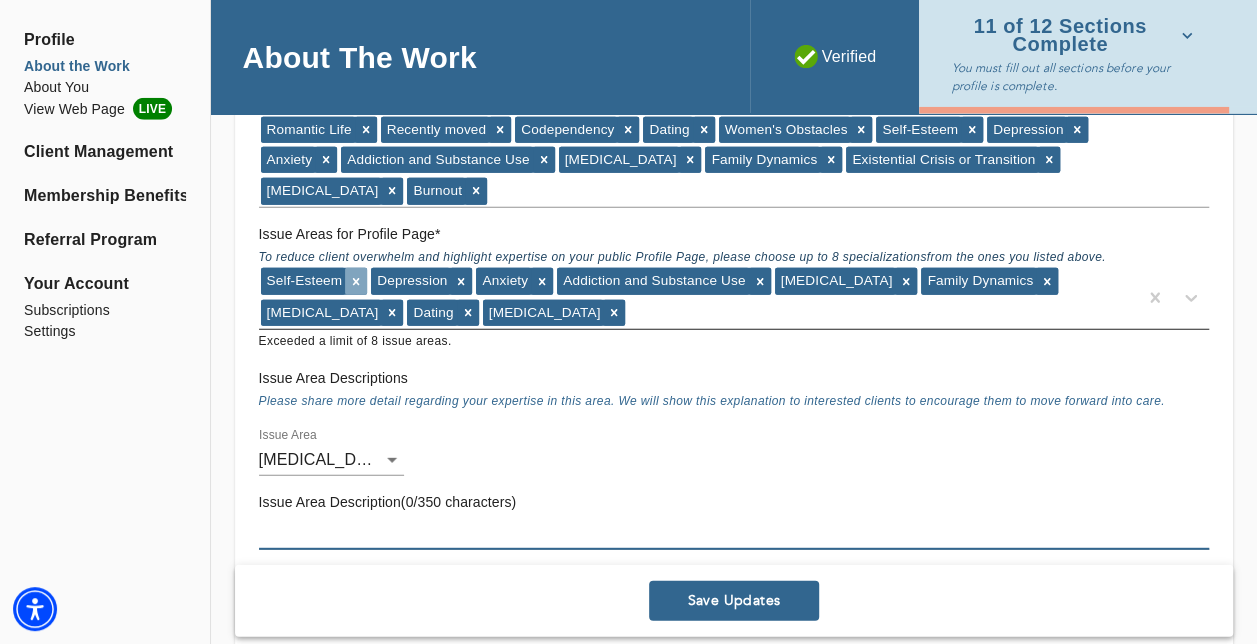 click 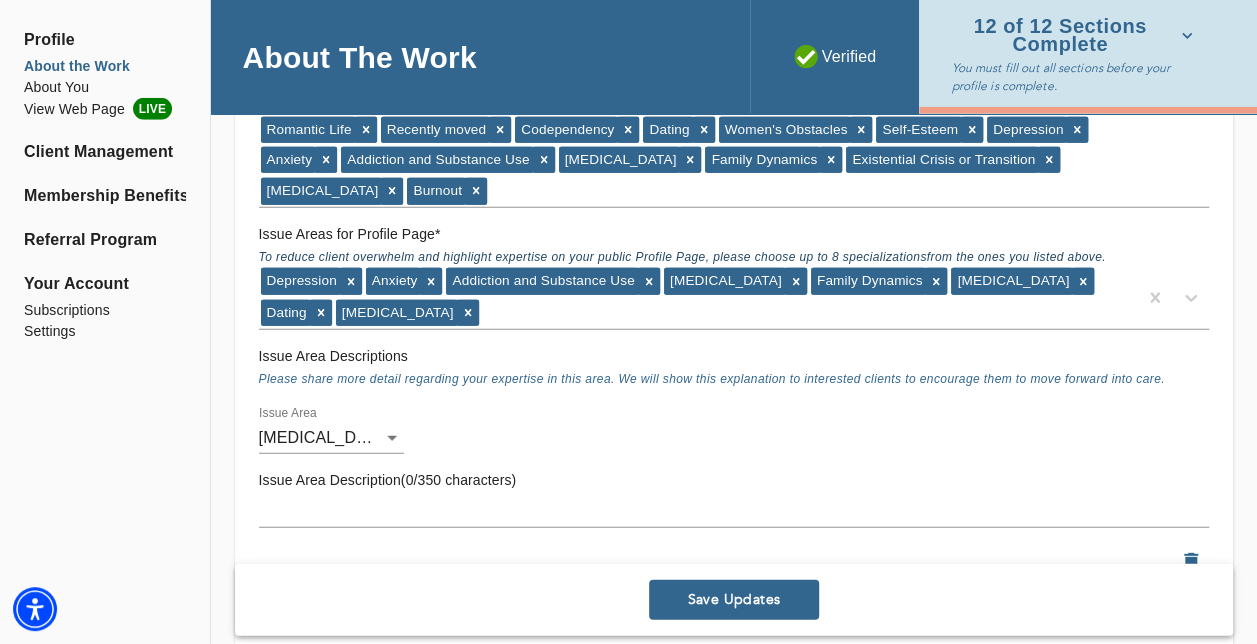 scroll, scrollTop: 2554, scrollLeft: 0, axis: vertical 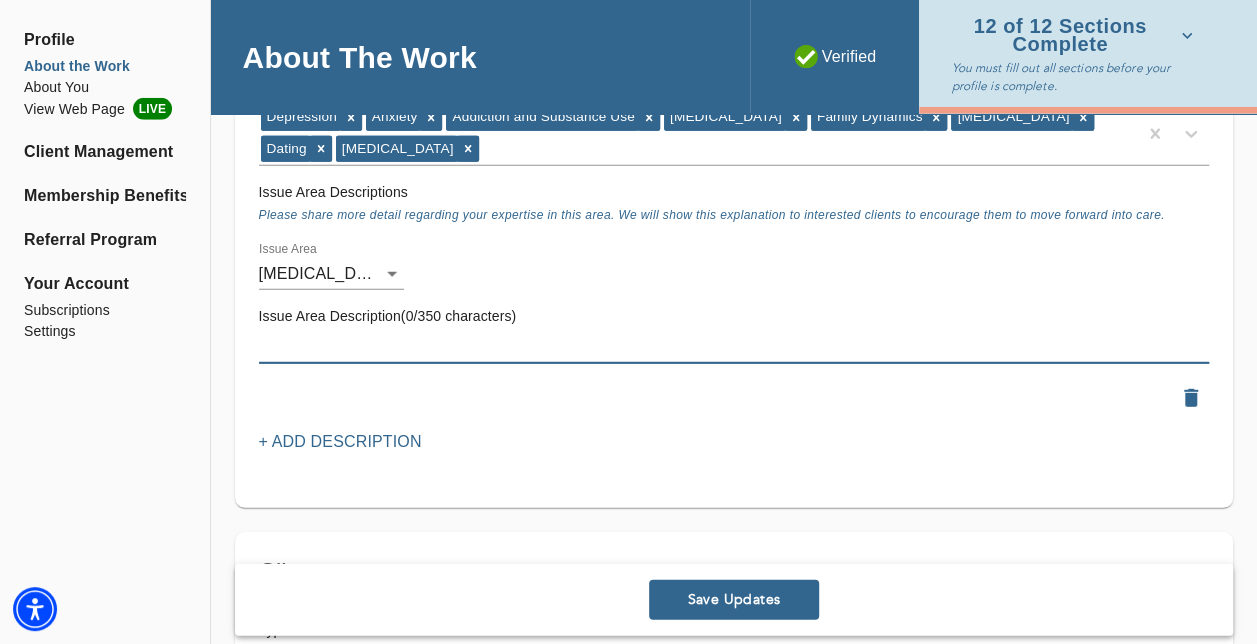 click at bounding box center [734, 347] 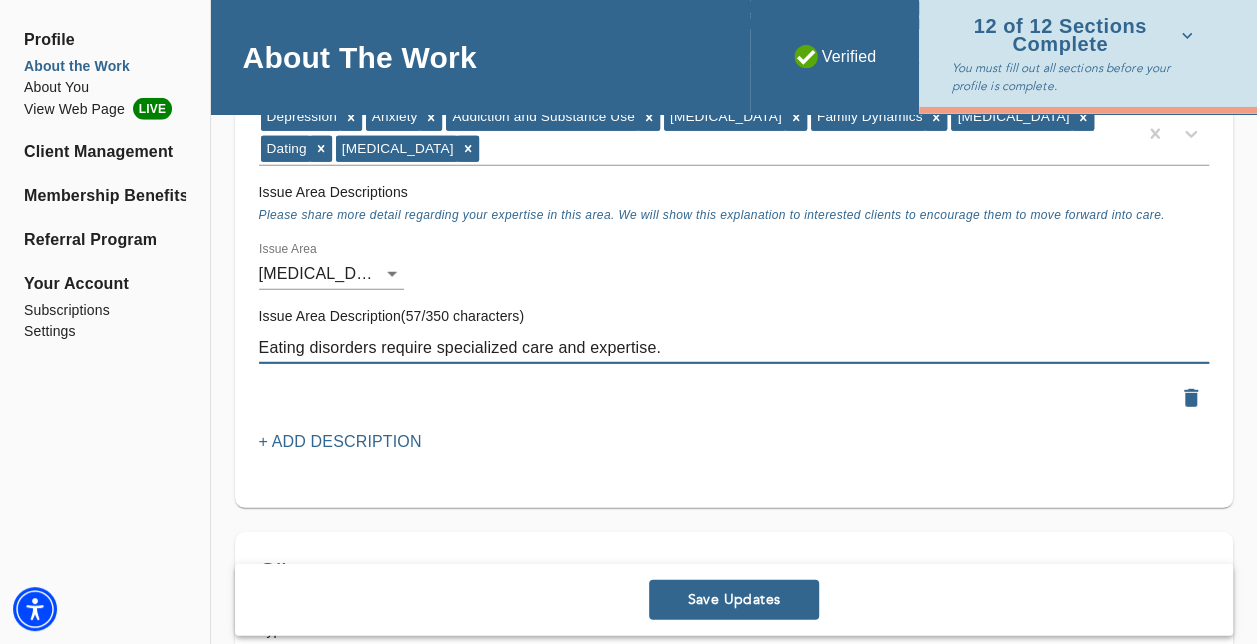 paste on "I offer therapy for adults in recovery or stepping down from a higher level of care. This approach focuses on getting to the root of the emotional patterns underlying disordered eating, building greater self-awareness and compassion" 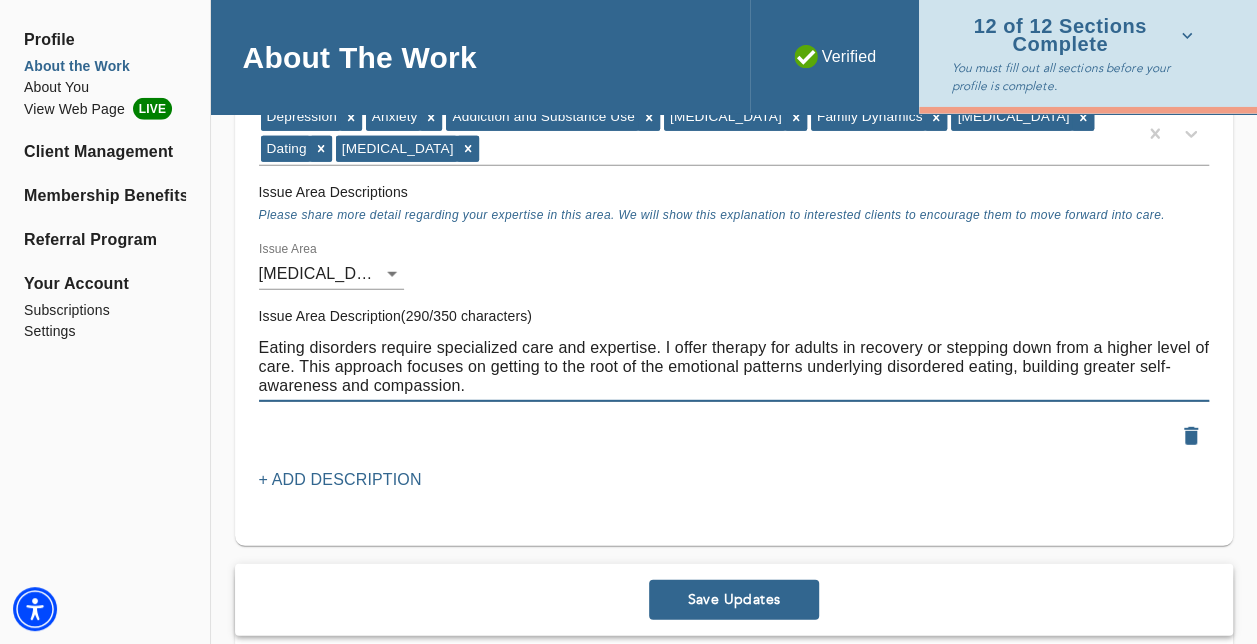 type on "Eating disorders require specialized care and expertise. I offer therapy for adults in recovery or stepping down from a higher level of care. This approach focuses on getting to the root of the emotional patterns underlying disordered eating, building greater self-awareness and compassion." 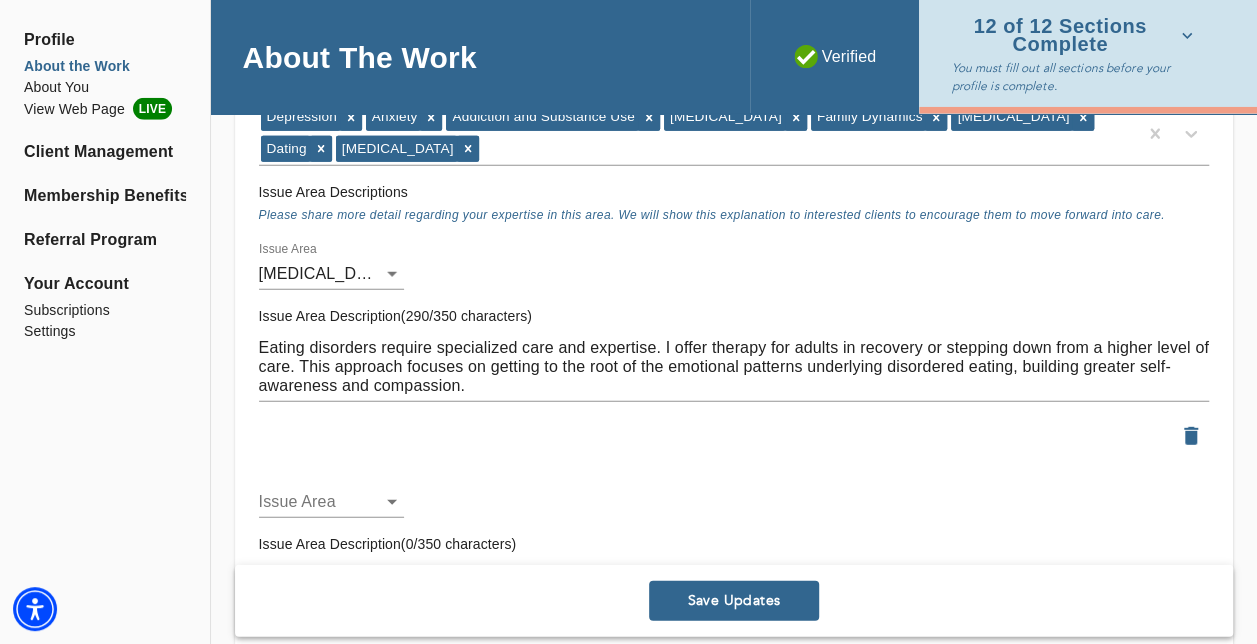 click on "for practitioners [PERSON_NAME] log out Profile About the Work About You View Web Page LIVE Client Management Membership Benefits Referral Program Your Account Subscriptions Settings About The Work Verified 12 of 12 Sections Complete You must fill out all sections before your profile is complete. Location Do you currently offer In-Person sessions? YES Do you currently offer Video sessions? YES In which states would you like to match with clients? Only select a state if you are eligible to work with clients who reside in that state. [US_STATE] For practitioners in [US_STATE], select up to 5 neighborhoods near your office(s)  * Flatiron [GEOGRAPHIC_DATA] First office address * Street   * [STREET_ADDRESS][US_STATE][US_STATE] 36 Zip Code   * 10016 Second office address Street   * [STREET_ADDRESS]   * [GEOGRAPHIC_DATA][US_STATE] 36 Zip Code   * 12508 + Add another office address Fee Full fee for 1 on 1 work   * $ 250 $   *" at bounding box center [628, -2232] 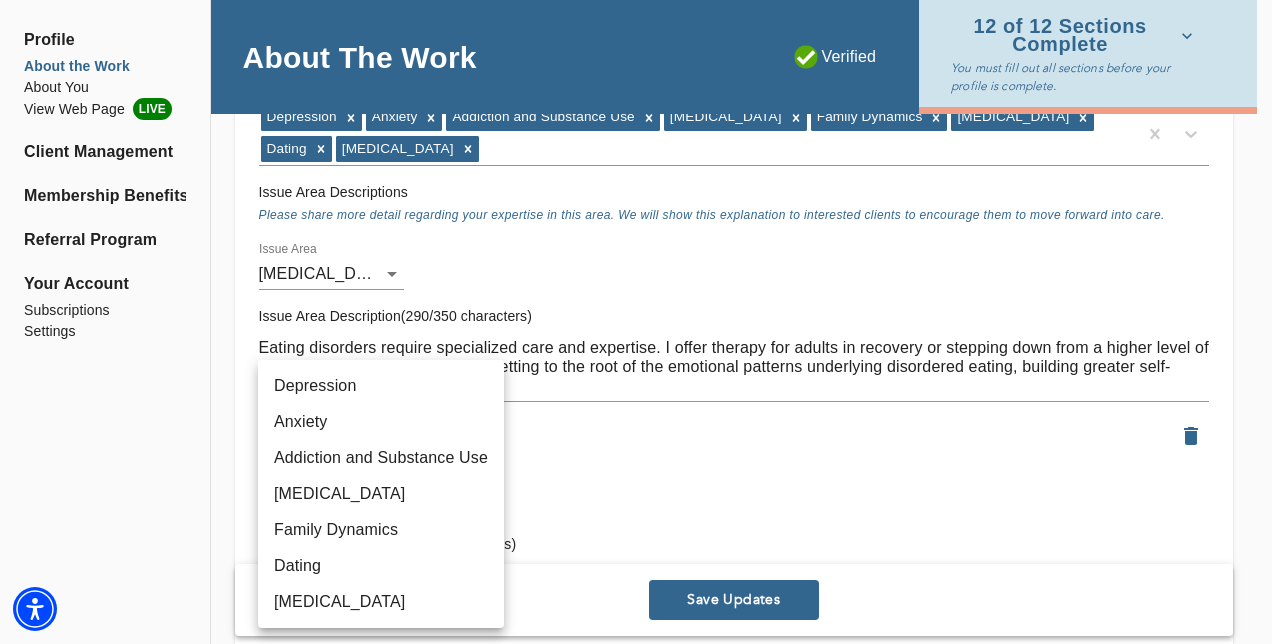 click on "[MEDICAL_DATA]" at bounding box center [381, 602] 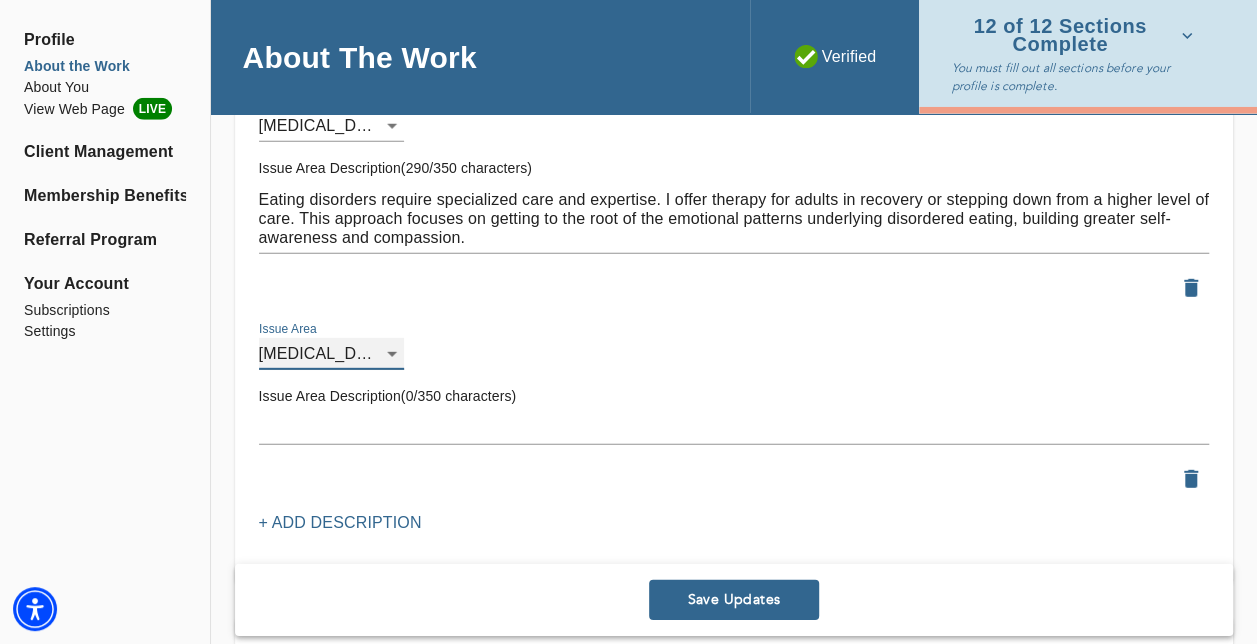 scroll, scrollTop: 2709, scrollLeft: 0, axis: vertical 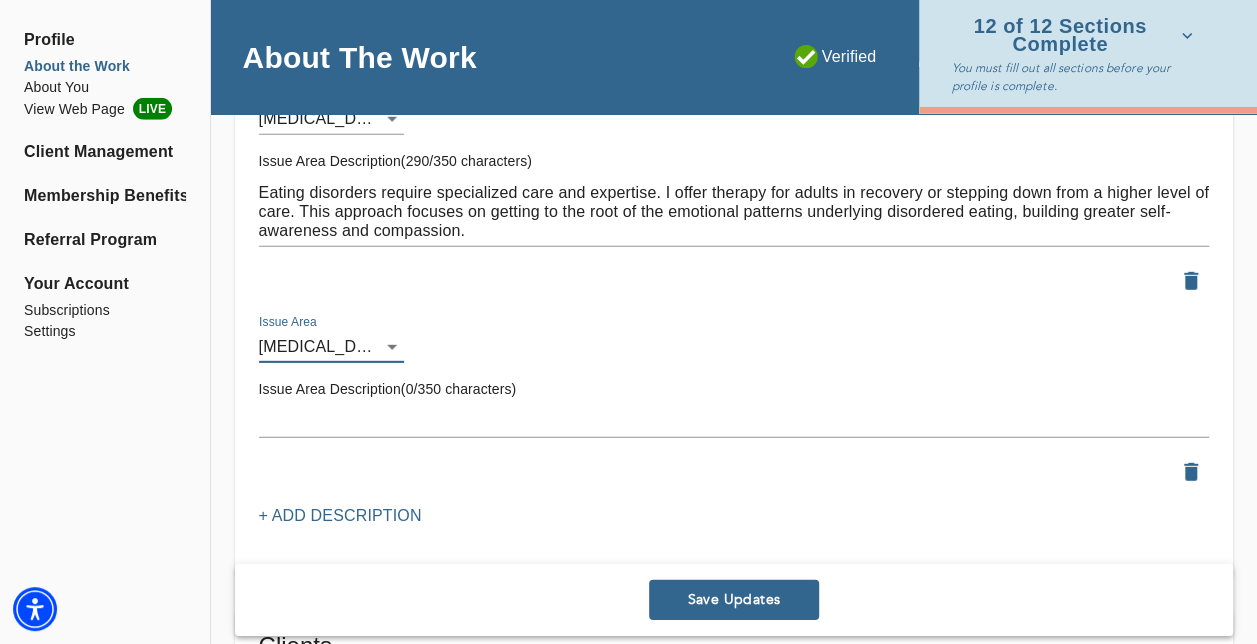 click on "for practitioners [PERSON_NAME] log out Profile About the Work About You View Web Page LIVE Client Management Membership Benefits Referral Program Your Account Subscriptions Settings About The Work Verified 12 of 12 Sections Complete You must fill out all sections before your profile is complete. Location Do you currently offer In-Person sessions? YES Do you currently offer Video sessions? YES In which states would you like to match with clients? Only select a state if you are eligible to work with clients who reside in that state. [US_STATE] For practitioners in [US_STATE], select up to 5 neighborhoods near your office(s)  * Flatiron [GEOGRAPHIC_DATA] First office address * Street   * [STREET_ADDRESS][US_STATE][US_STATE] 36 Zip Code   * 10016 Second office address Street   * [STREET_ADDRESS]   * [GEOGRAPHIC_DATA][US_STATE] 36 Zip Code   * 12508 + Add another office address Fee Full fee for 1 on 1 work   * $ 250 $   *" at bounding box center [628, -2387] 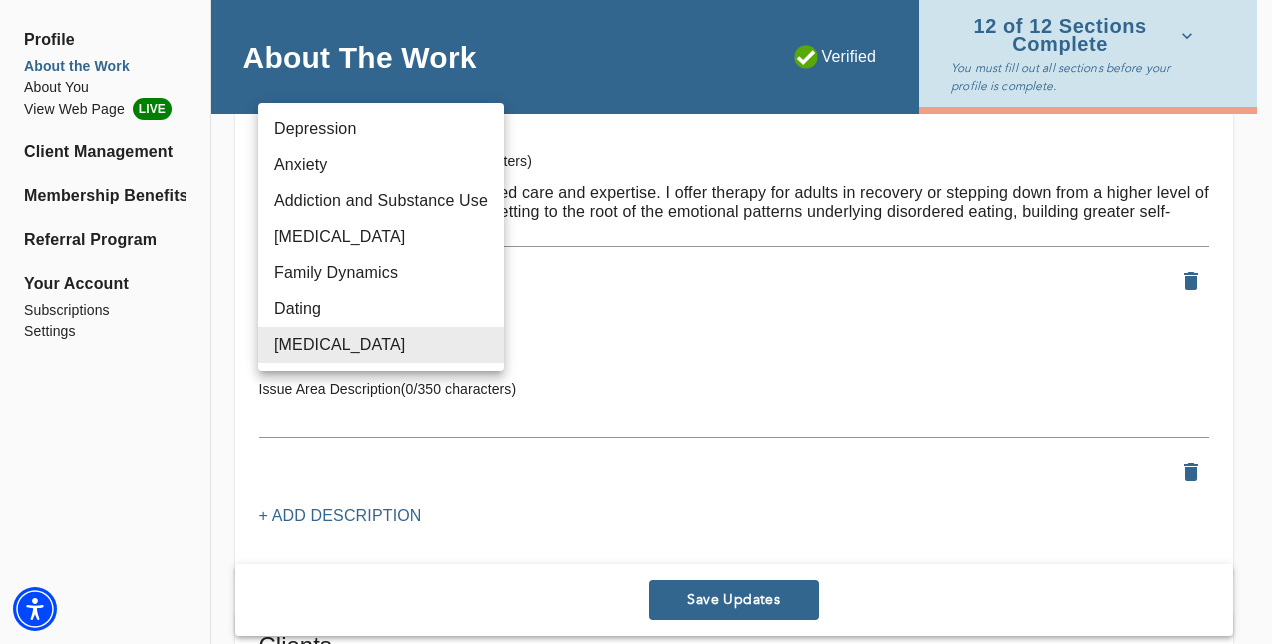 click on "Dating" at bounding box center [381, 309] 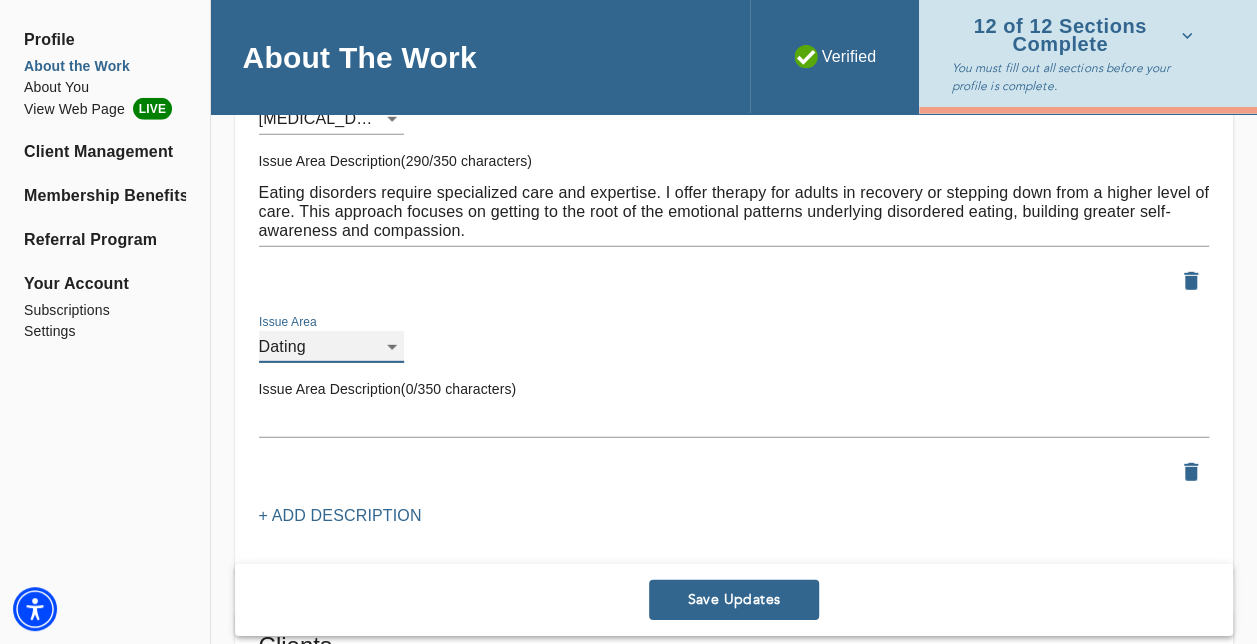scroll, scrollTop: 2740, scrollLeft: 0, axis: vertical 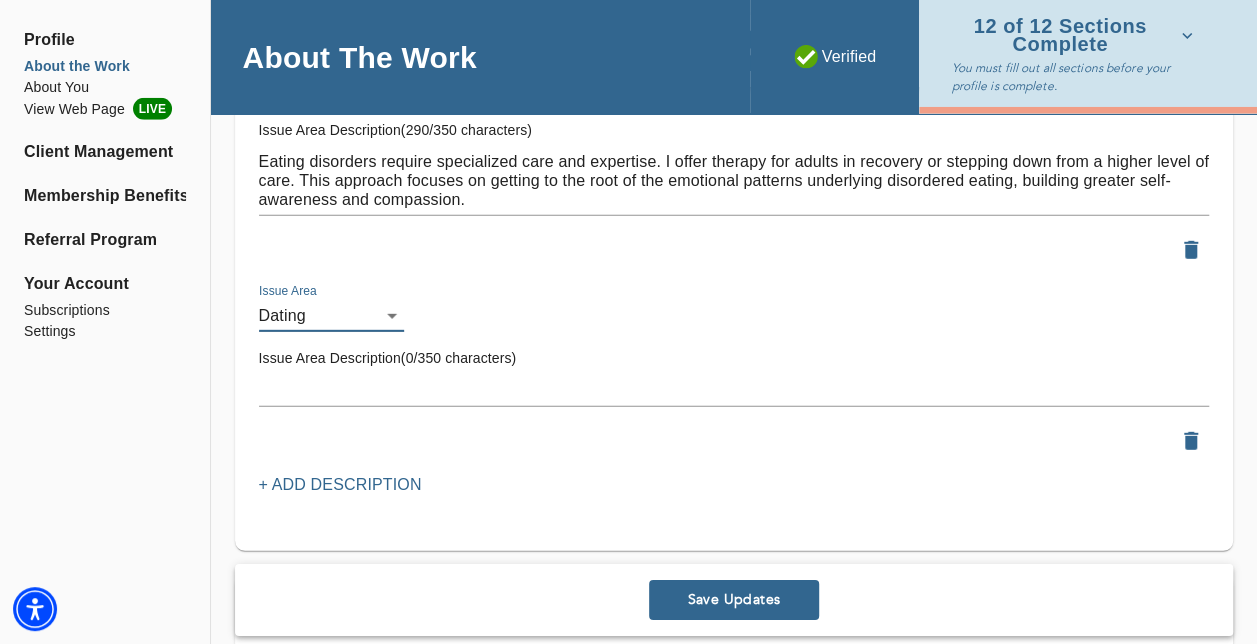 click at bounding box center [734, 390] 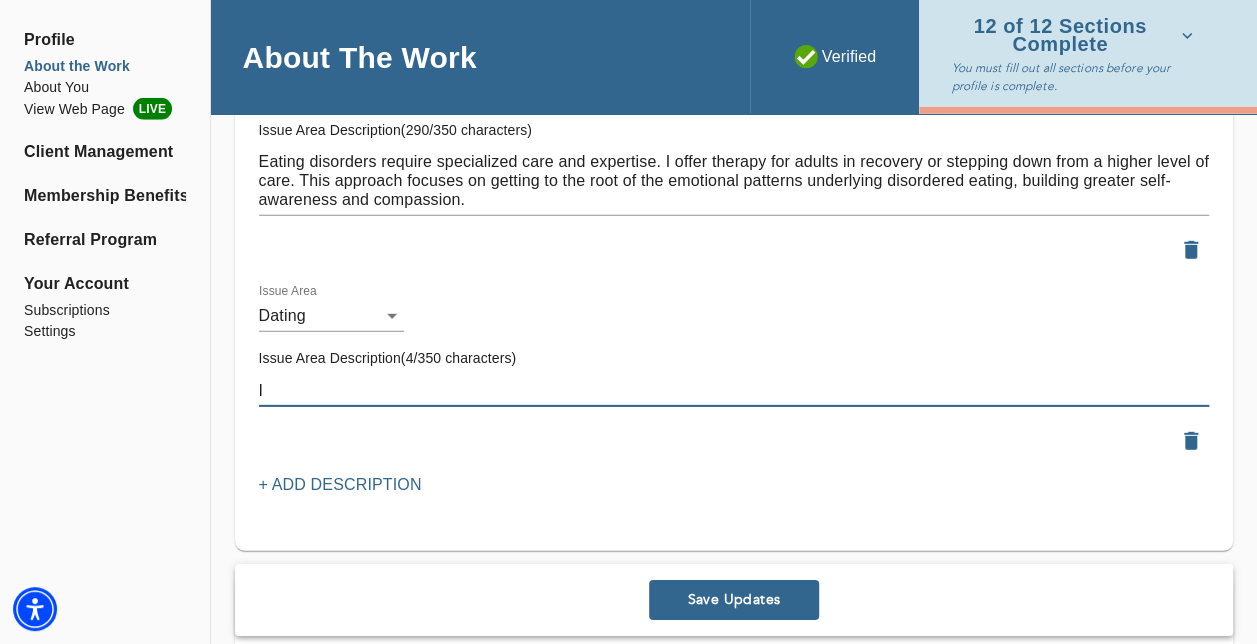 type on "I" 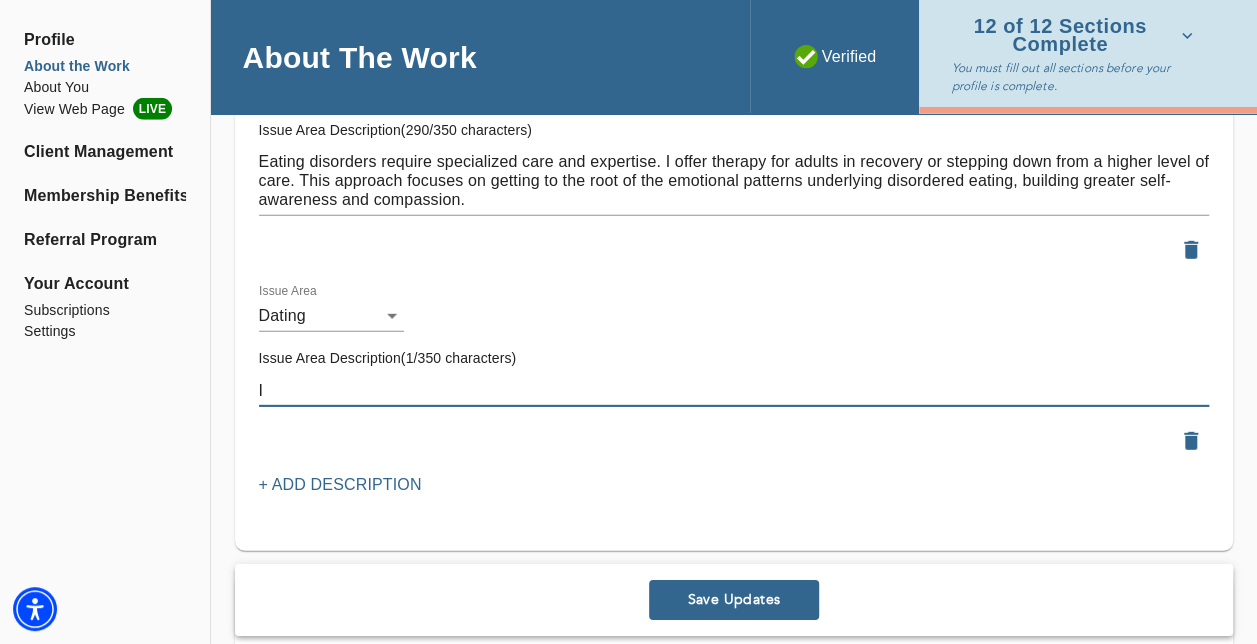 type 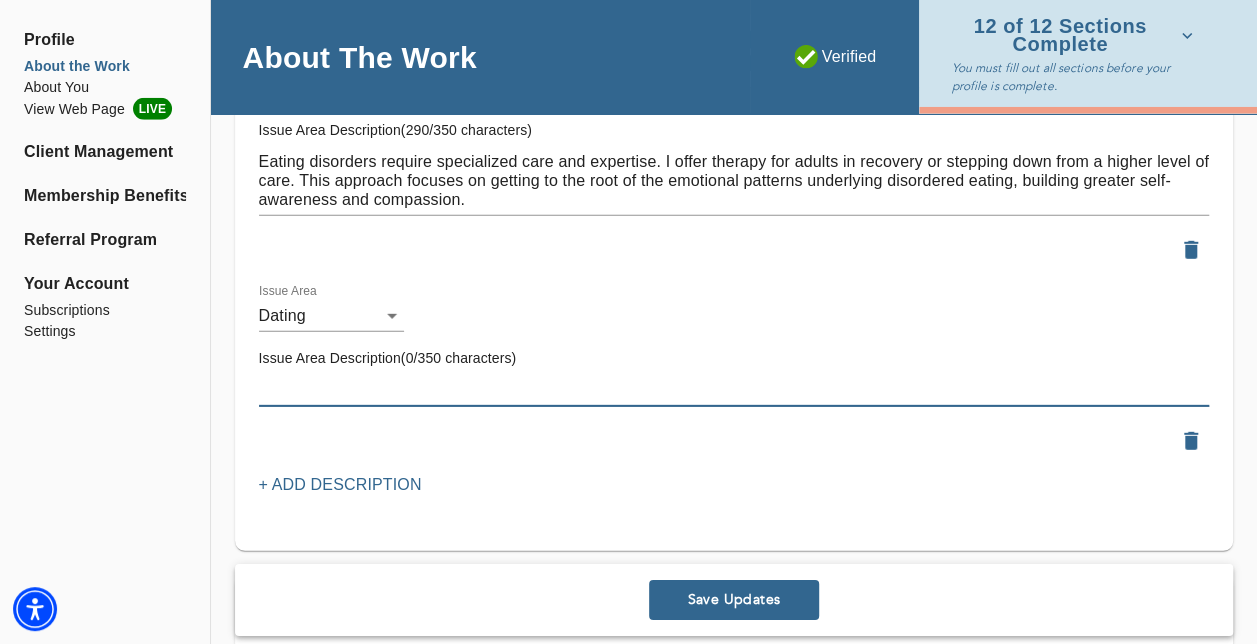 click at bounding box center (1191, 441) 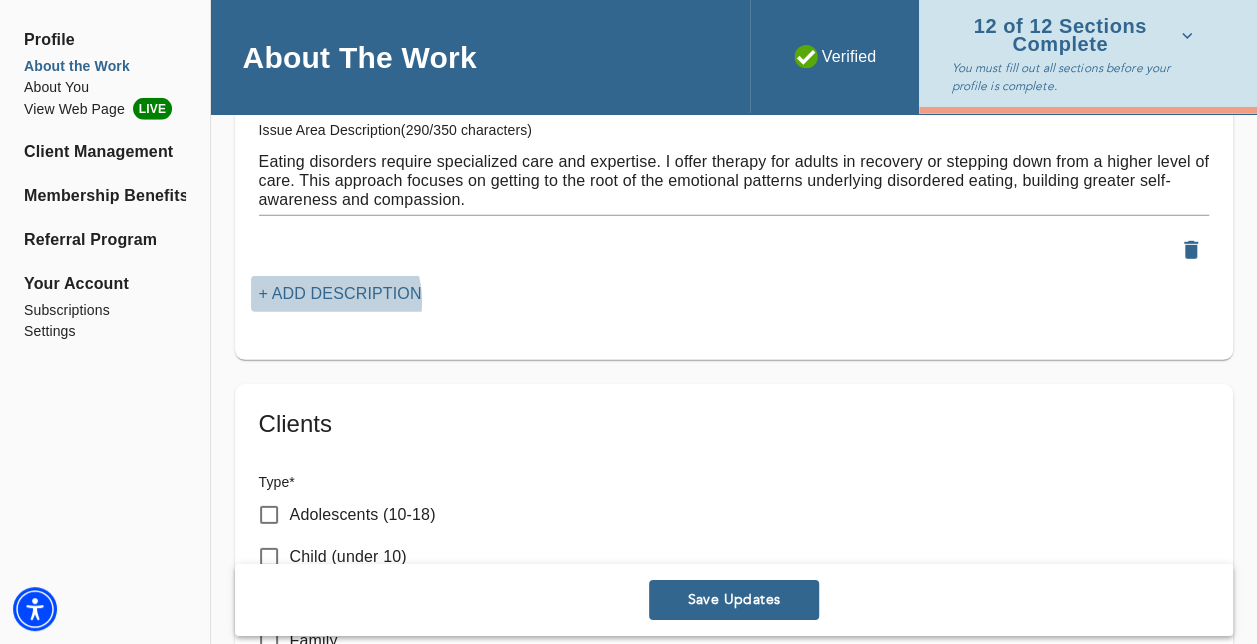 click on "+ Add Description" at bounding box center (340, 294) 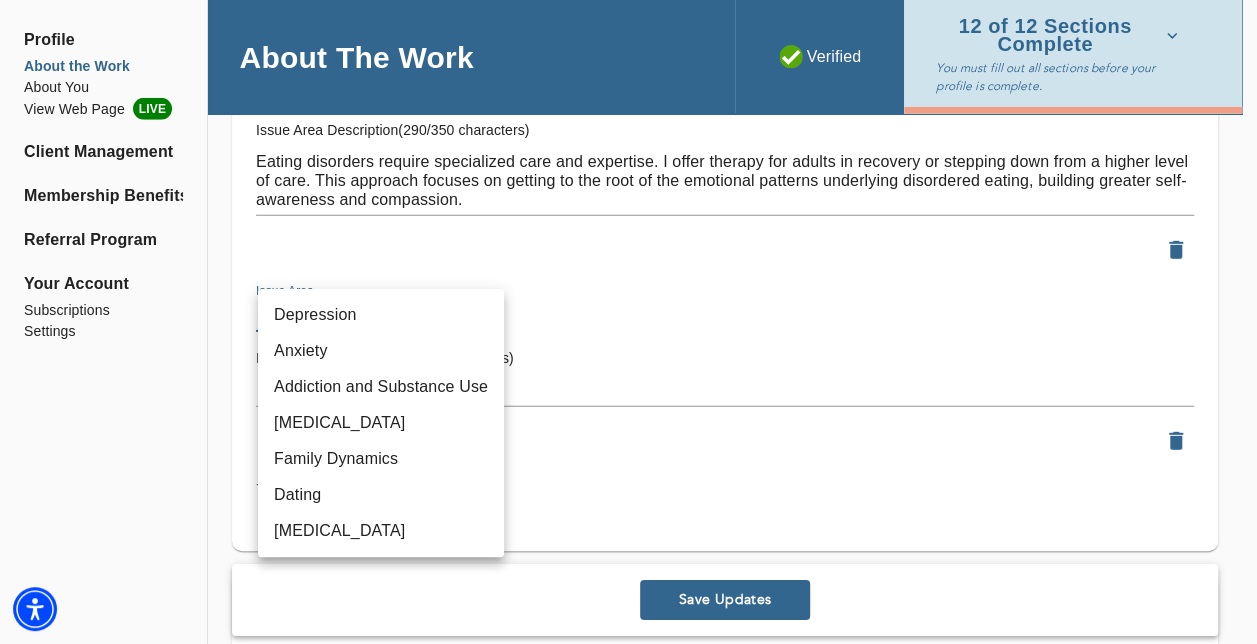 click on "for practitioners [PERSON_NAME] log out Profile About the Work About You View Web Page LIVE Client Management Membership Benefits Referral Program Your Account Subscriptions Settings About The Work Verified 12 of 12 Sections Complete You must fill out all sections before your profile is complete. Location Do you currently offer In-Person sessions? YES Do you currently offer Video sessions? YES In which states would you like to match with clients? Only select a state if you are eligible to work with clients who reside in that state. [US_STATE] For practitioners in [US_STATE], select up to 5 neighborhoods near your office(s)  * Flatiron [GEOGRAPHIC_DATA] First office address * Street   * [STREET_ADDRESS][US_STATE][US_STATE] 36 Zip Code   * 10016 Second office address Street   * [STREET_ADDRESS]   * [GEOGRAPHIC_DATA][US_STATE] 36 Zip Code   * 12508 + Add another office address Fee Full fee for 1 on 1 work   * $ 250 $   *" at bounding box center (628, -2418) 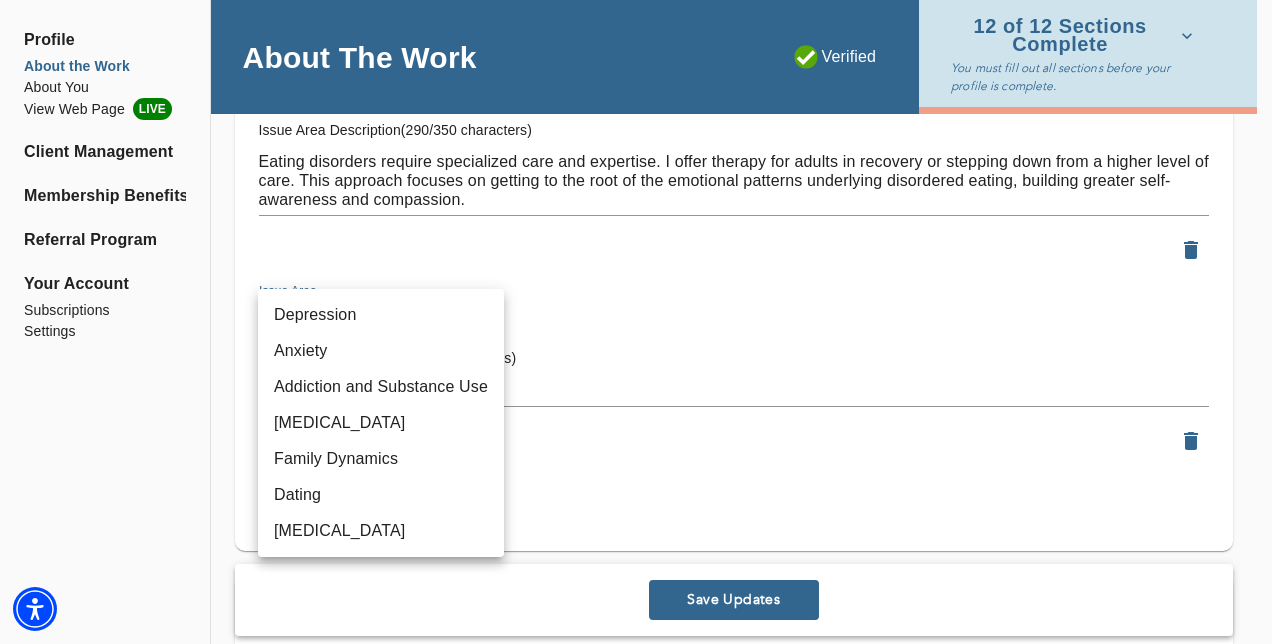 click on "Dating" at bounding box center (381, 495) 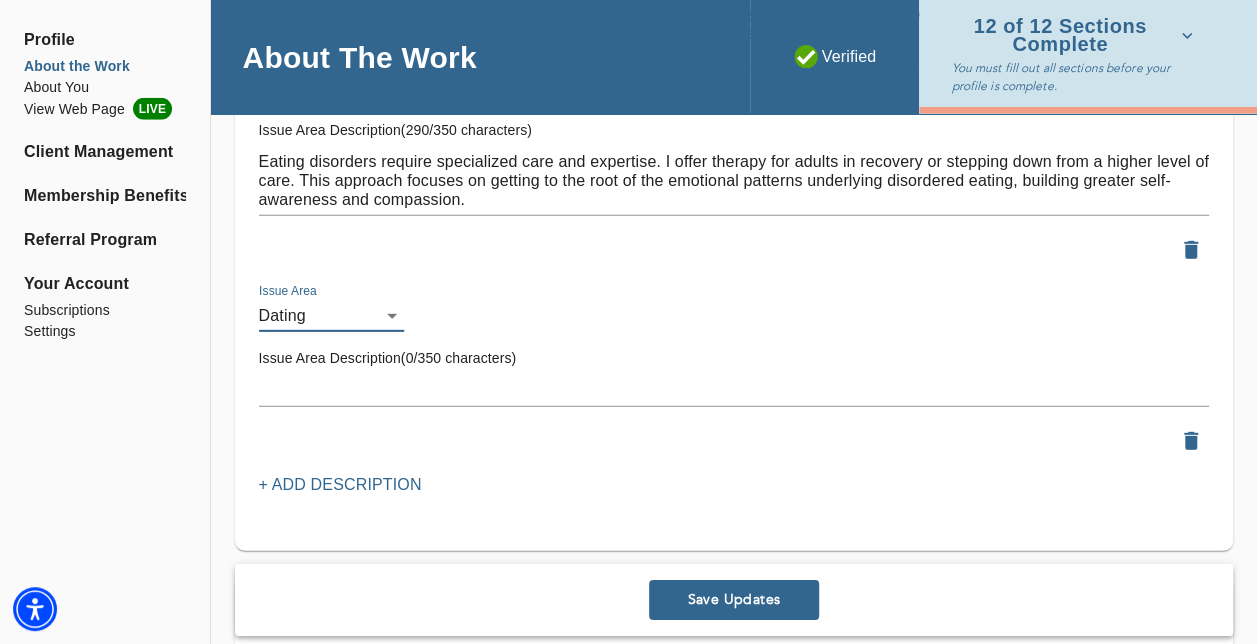 click at bounding box center [734, 390] 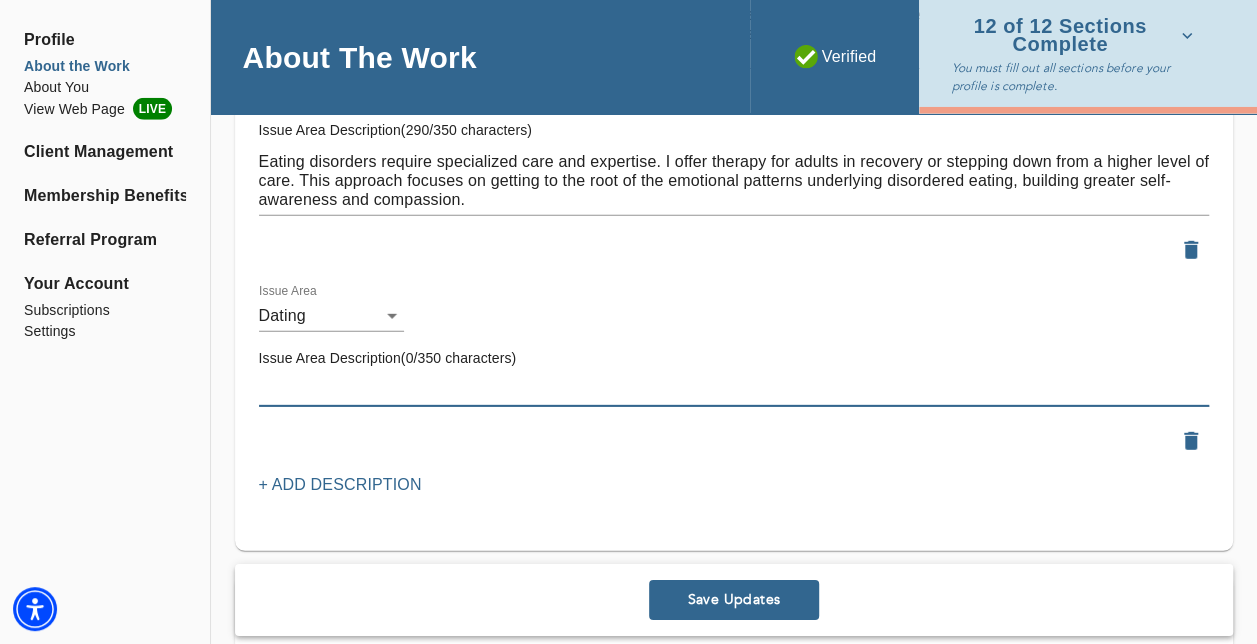 paste on "This approach combines proven trauma-resolution techniques with a focus on safety, trust, and early relationships. It works with your brain’s memory networks to create new neural pathways, changing the way your nervous system responds to old triggers. This helps you build healthier, more secure ways of relating—to yourself and to others." 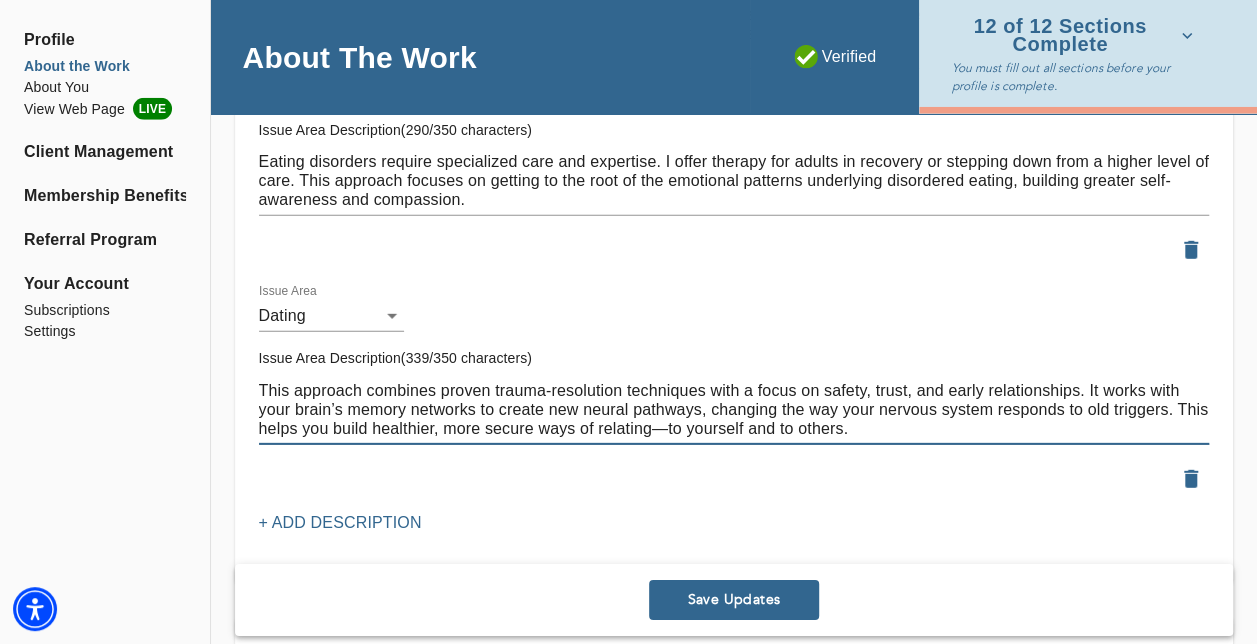 drag, startPoint x: 264, startPoint y: 386, endPoint x: 461, endPoint y: 376, distance: 197.25365 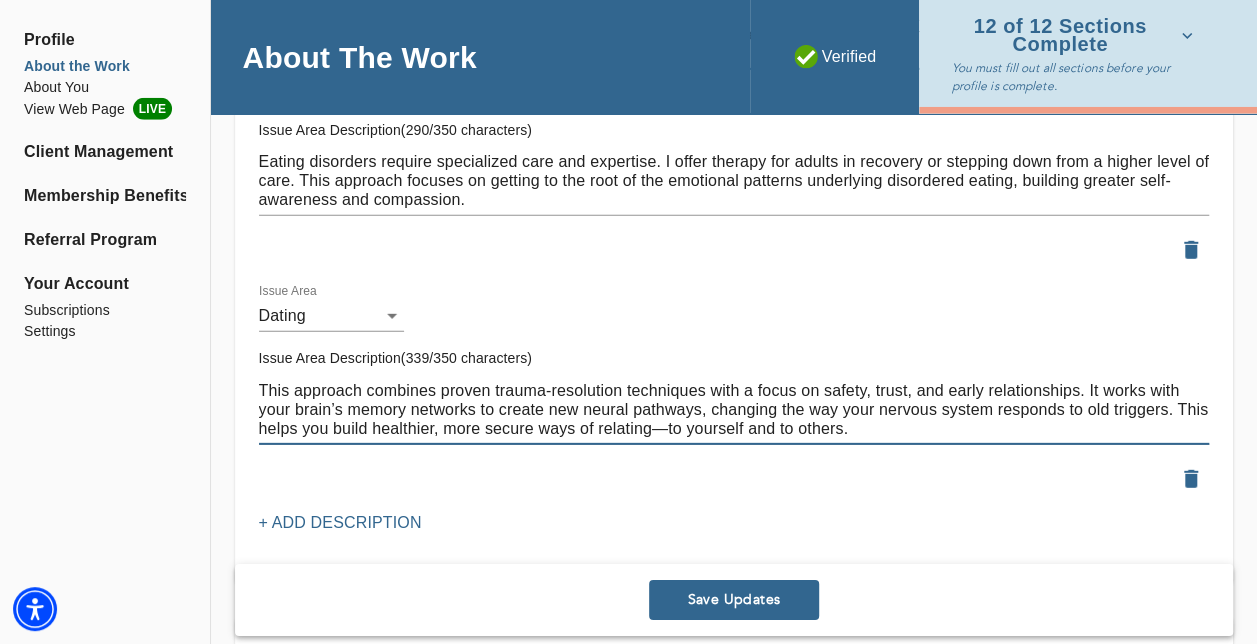 type on "This approach combines proven trauma-resolution techniques with a focus on safety, trust, and early relationships. It works with your brain’s memory networks to create new neural pathways, changing the way your nervous system responds to old triggers. This helps you build healthier, more secure ways of relating—to yourself and to others." 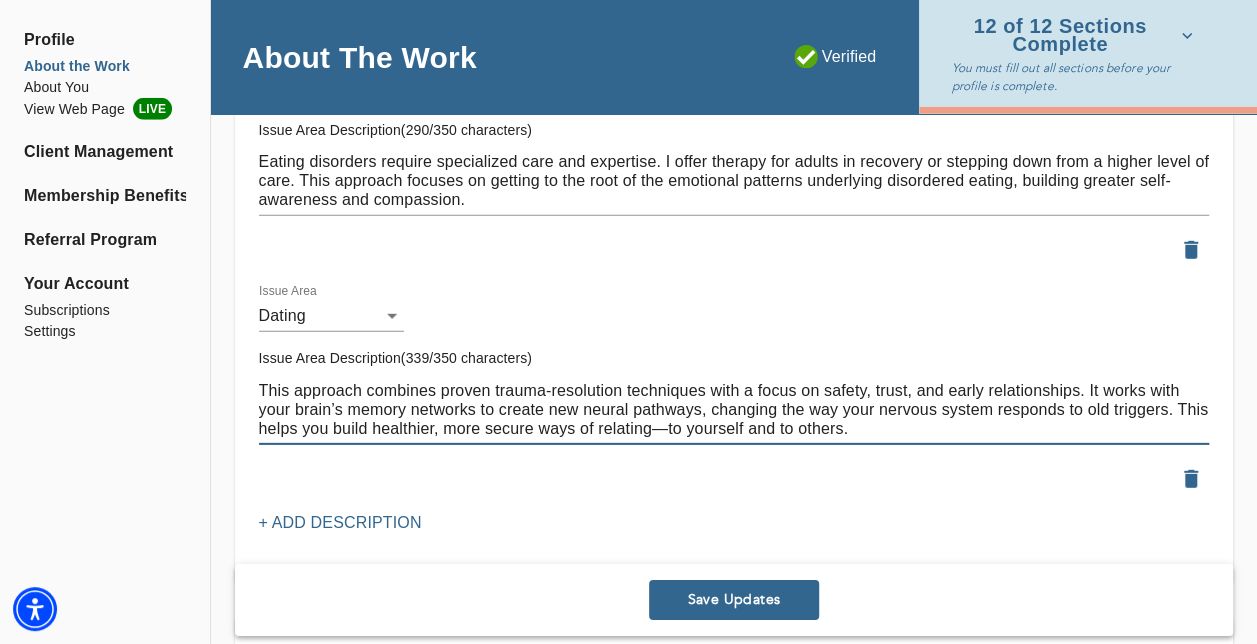 drag, startPoint x: 869, startPoint y: 428, endPoint x: 210, endPoint y: 357, distance: 662.8137 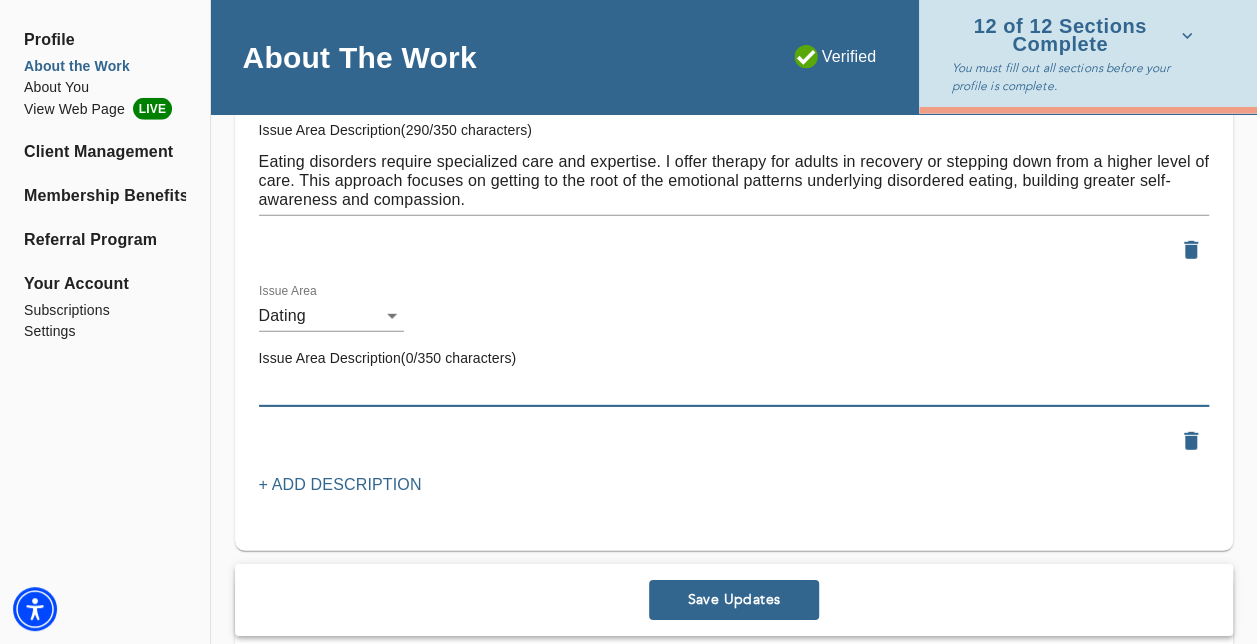 paste on "Attachment-focused EMDR helps you identify and heal old relationship wounds that may be shaping how you show up in dating [DATE]. By processing painful or stuck memories, you can reduce anxiety, increase self-awareness, and change unhelpful patterns—like avoidance, overthinking, or people-pleasing. This approach supports you in building healthier, m" 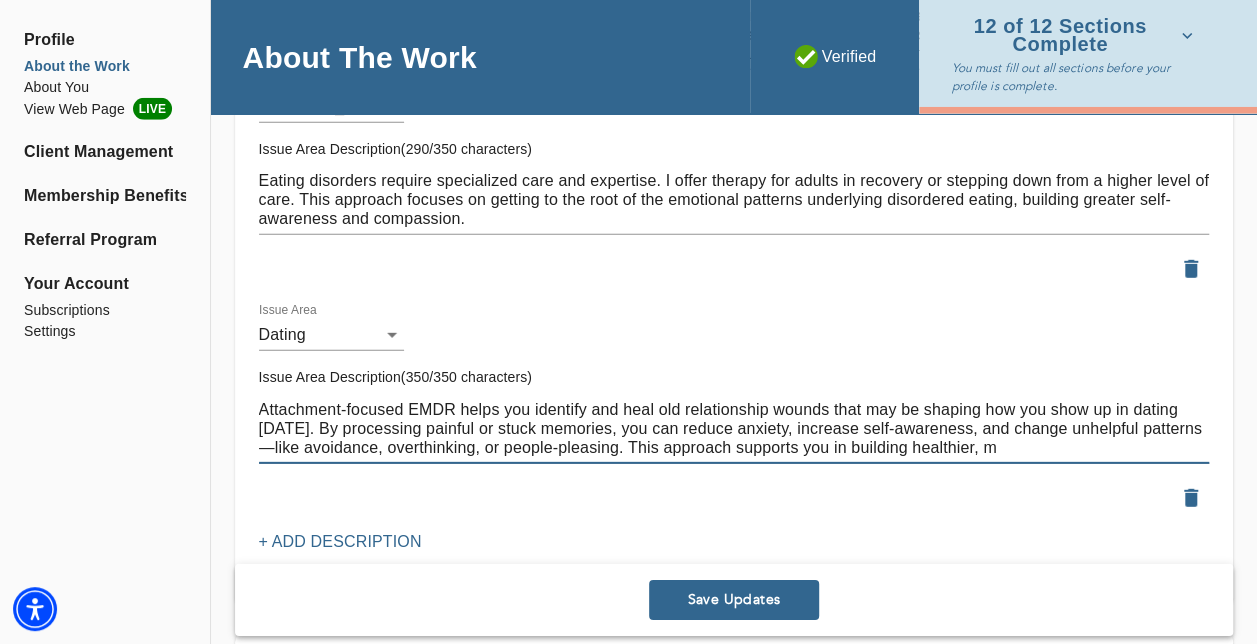 scroll, scrollTop: 2722, scrollLeft: 0, axis: vertical 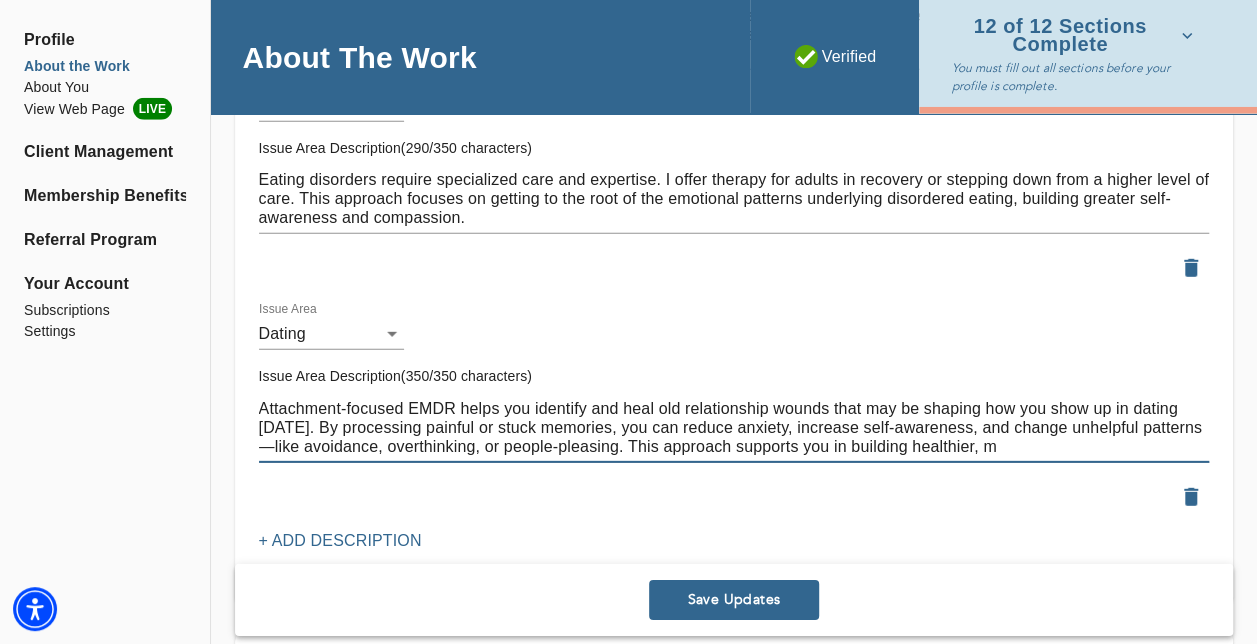 click on "Attachment-focused EMDR helps you identify and heal old relationship wounds that may be shaping how you show up in dating [DATE]. By processing painful or stuck memories, you can reduce anxiety, increase self-awareness, and change unhelpful patterns—like avoidance, overthinking, or people-pleasing. This approach supports you in building healthier, m" at bounding box center (734, 427) 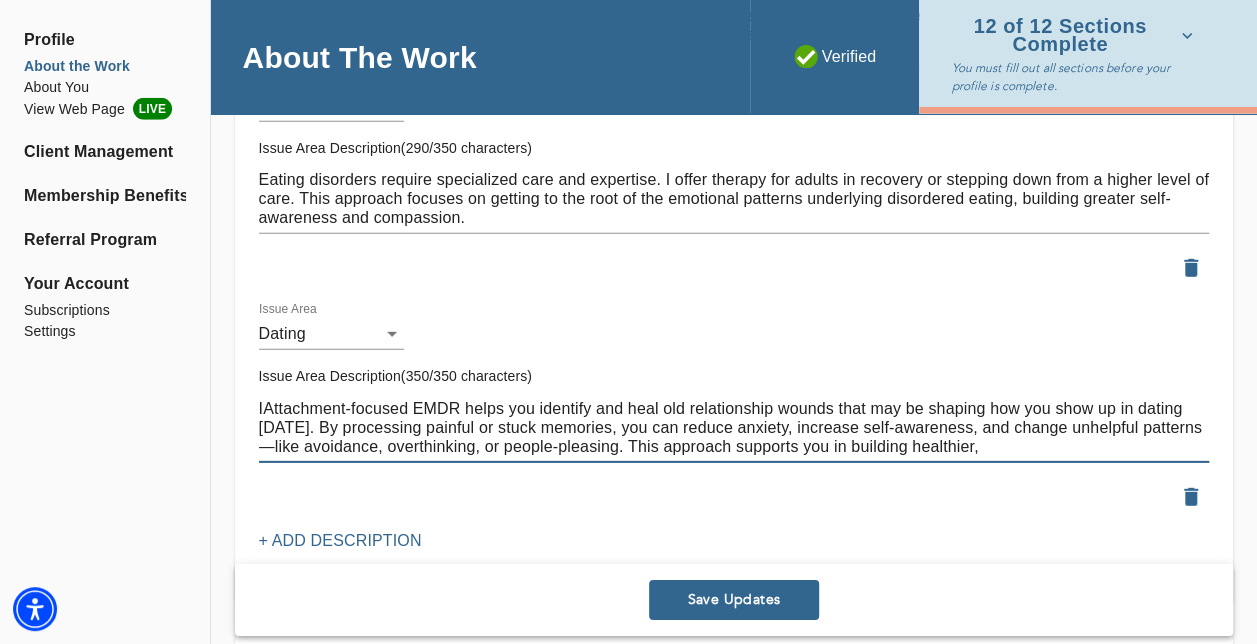 type on "IAttachment-focused EMDR helps you identify and heal old relationship wounds that may be shaping how you show up in dating [DATE]. By processing painful or stuck memories, you can reduce anxiety, increase self-awareness, and change unhelpful patterns—like avoidance, overthinking, or people-pleasing. This approach supports you in building healthier," 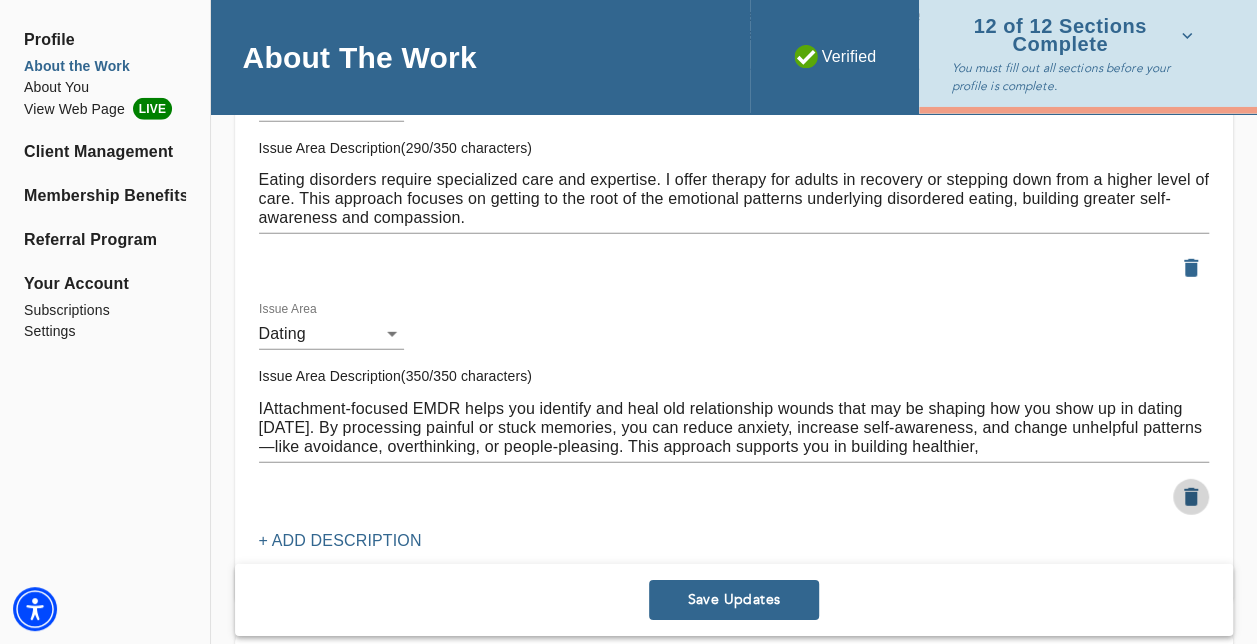 click 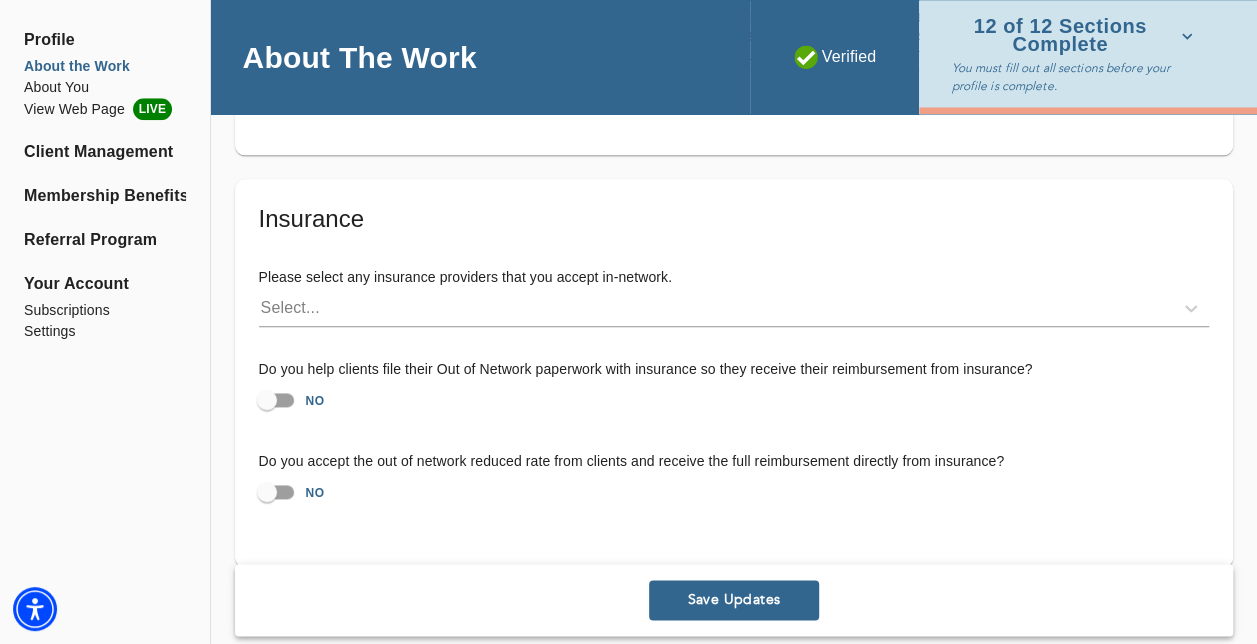 scroll, scrollTop: 4867, scrollLeft: 0, axis: vertical 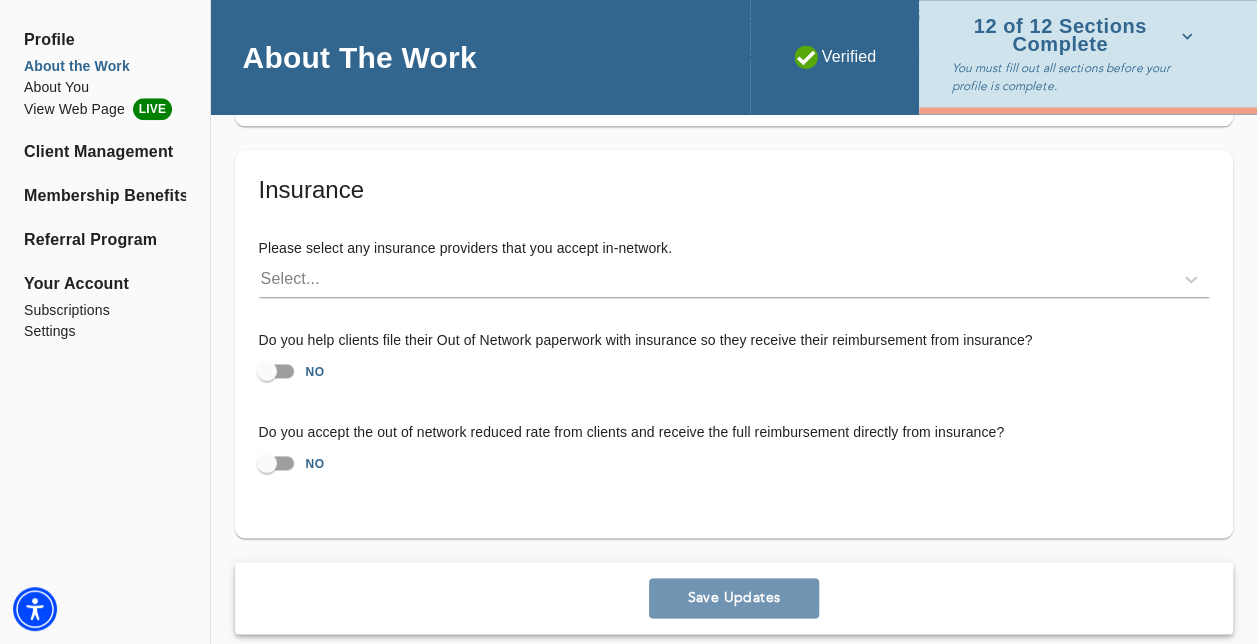 click on "Save Updates" at bounding box center [734, 597] 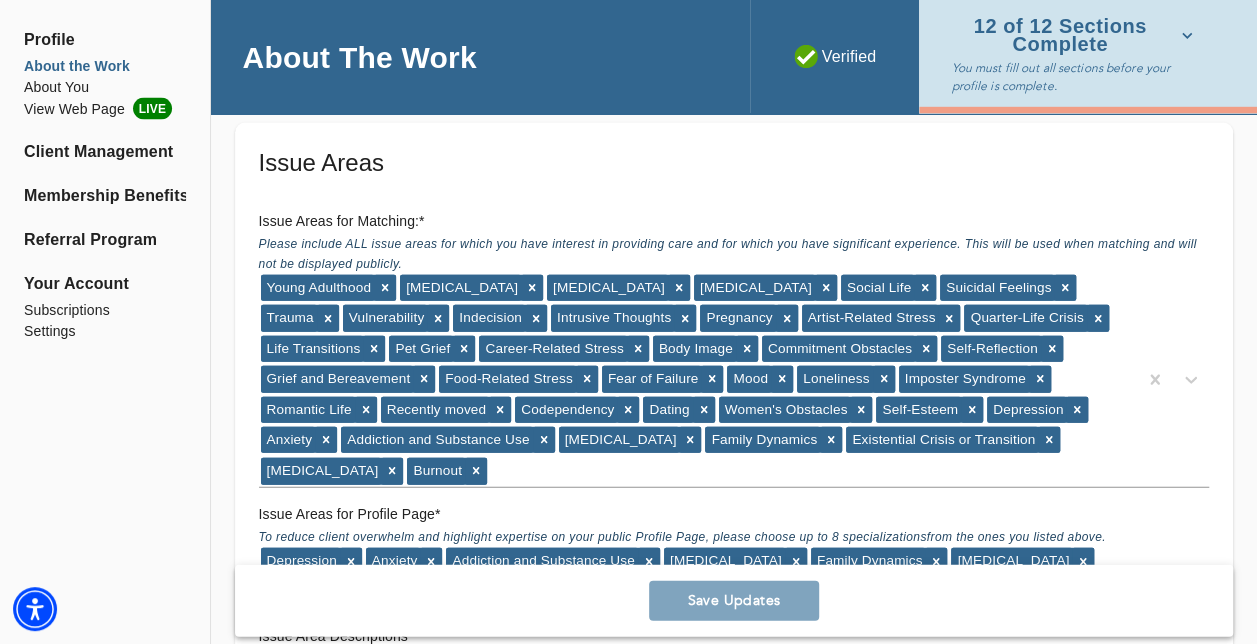 scroll, scrollTop: 2105, scrollLeft: 0, axis: vertical 